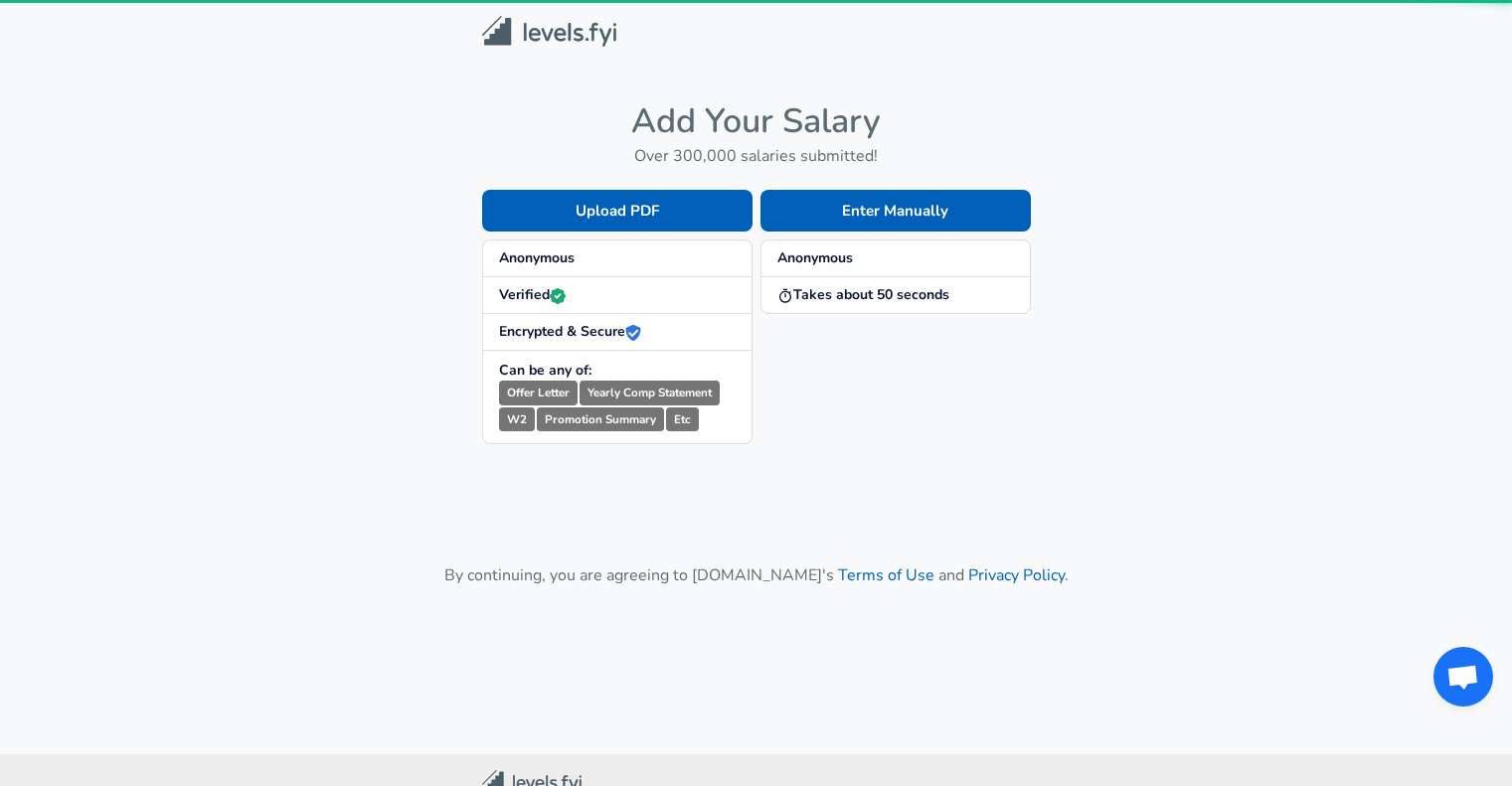scroll, scrollTop: 0, scrollLeft: 0, axis: both 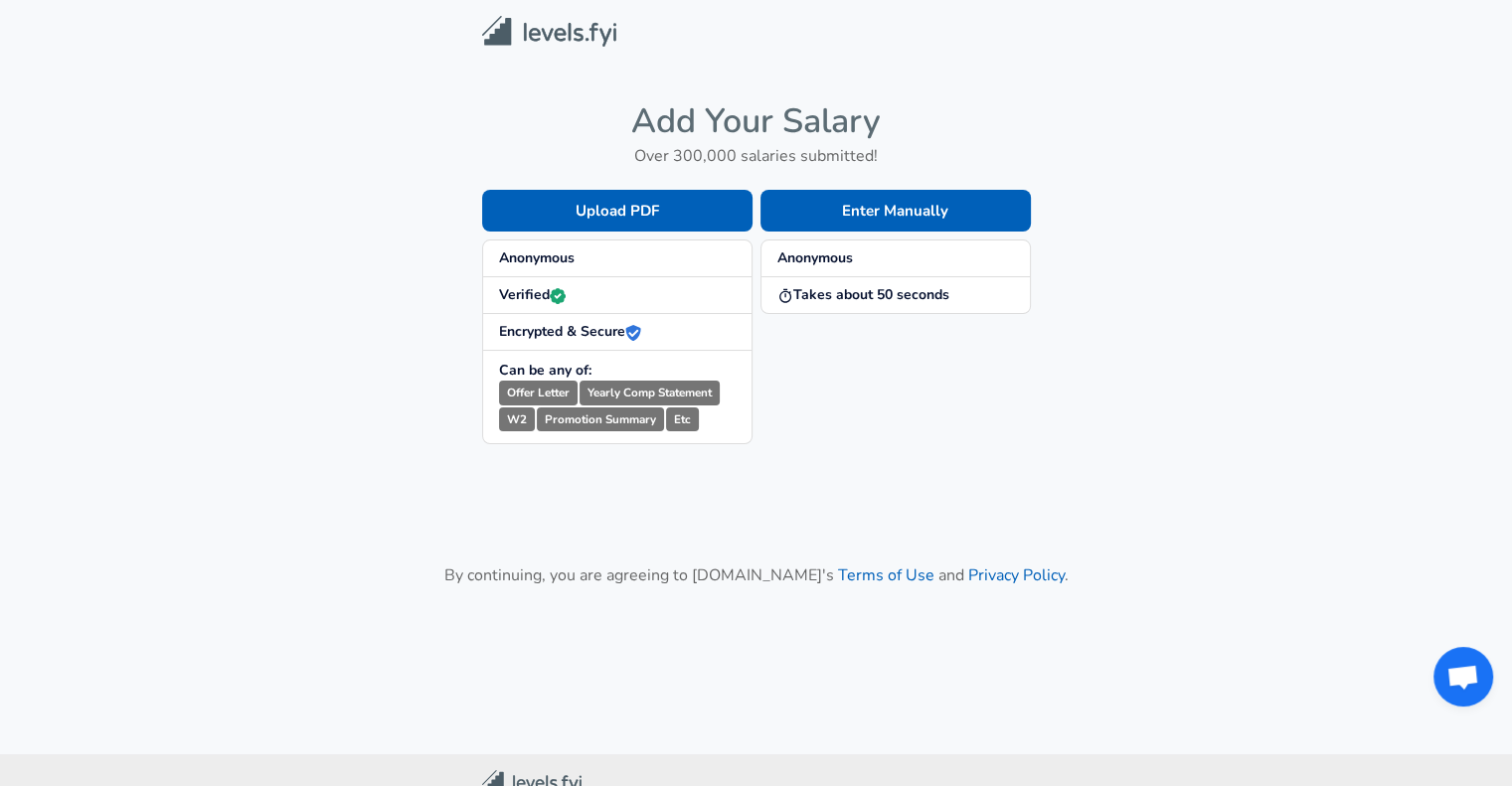 click on "Anonymous" at bounding box center (617, 258) 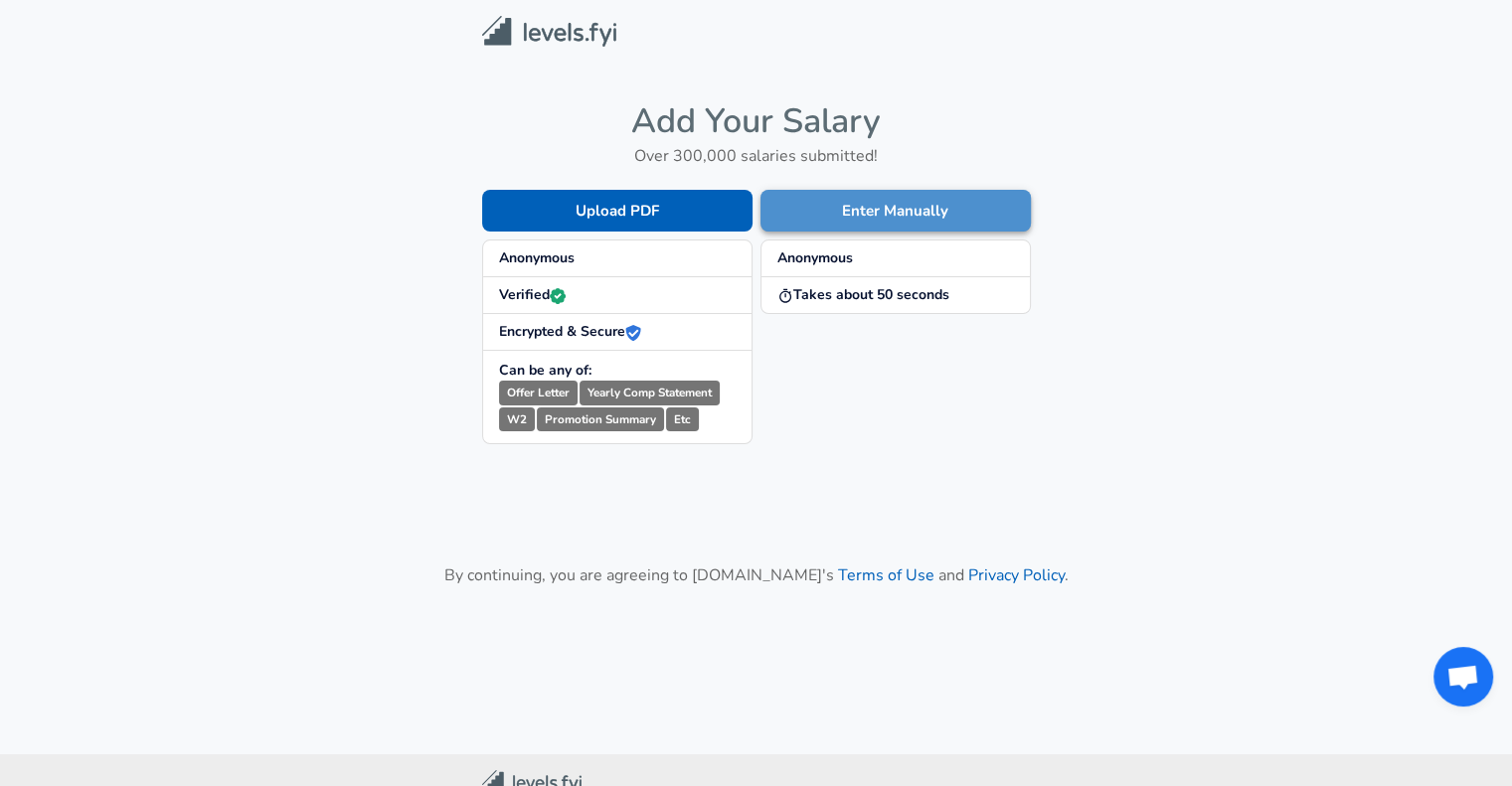 click on "Enter Manually" at bounding box center (896, 211) 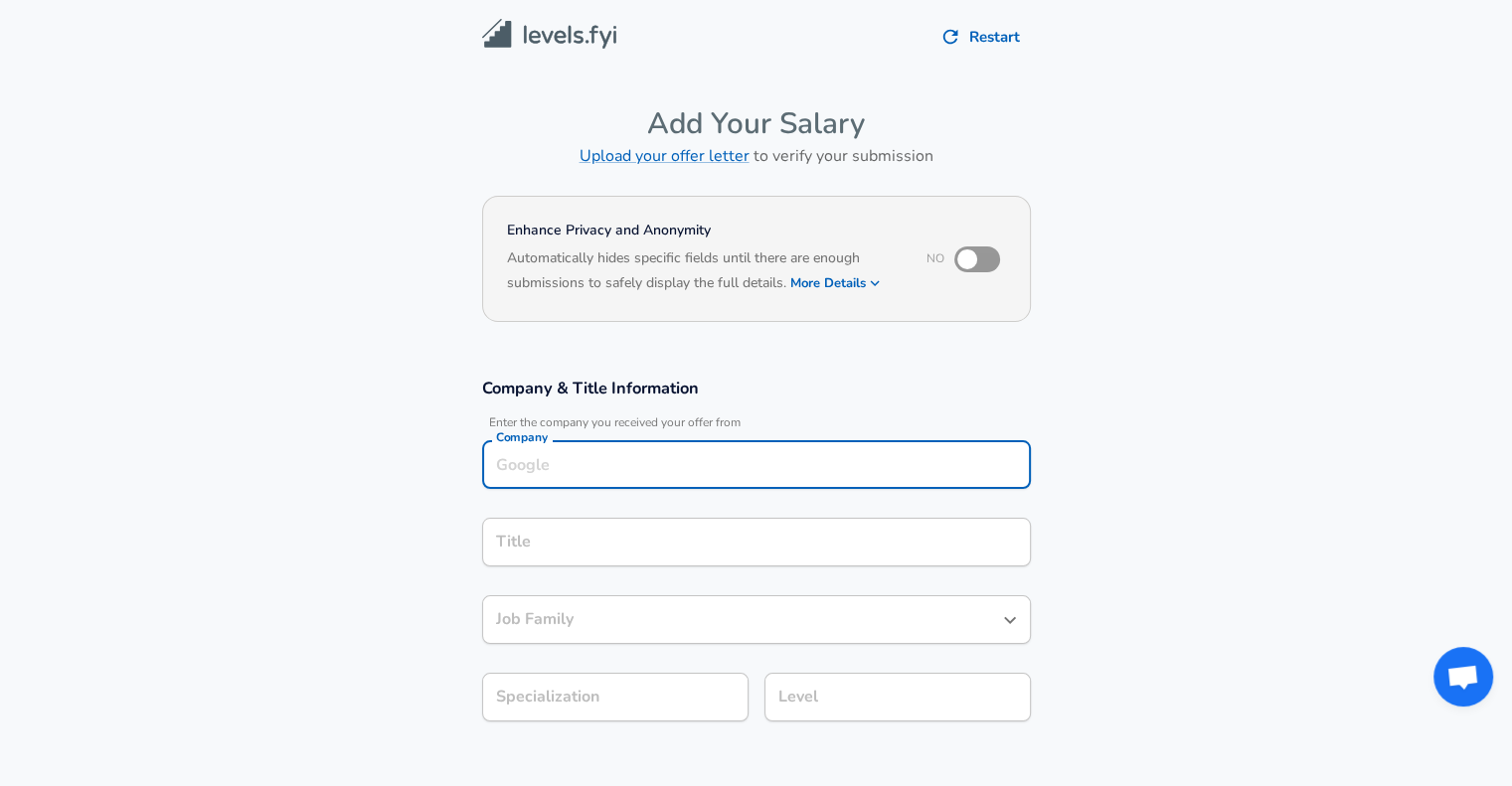 scroll, scrollTop: 20, scrollLeft: 0, axis: vertical 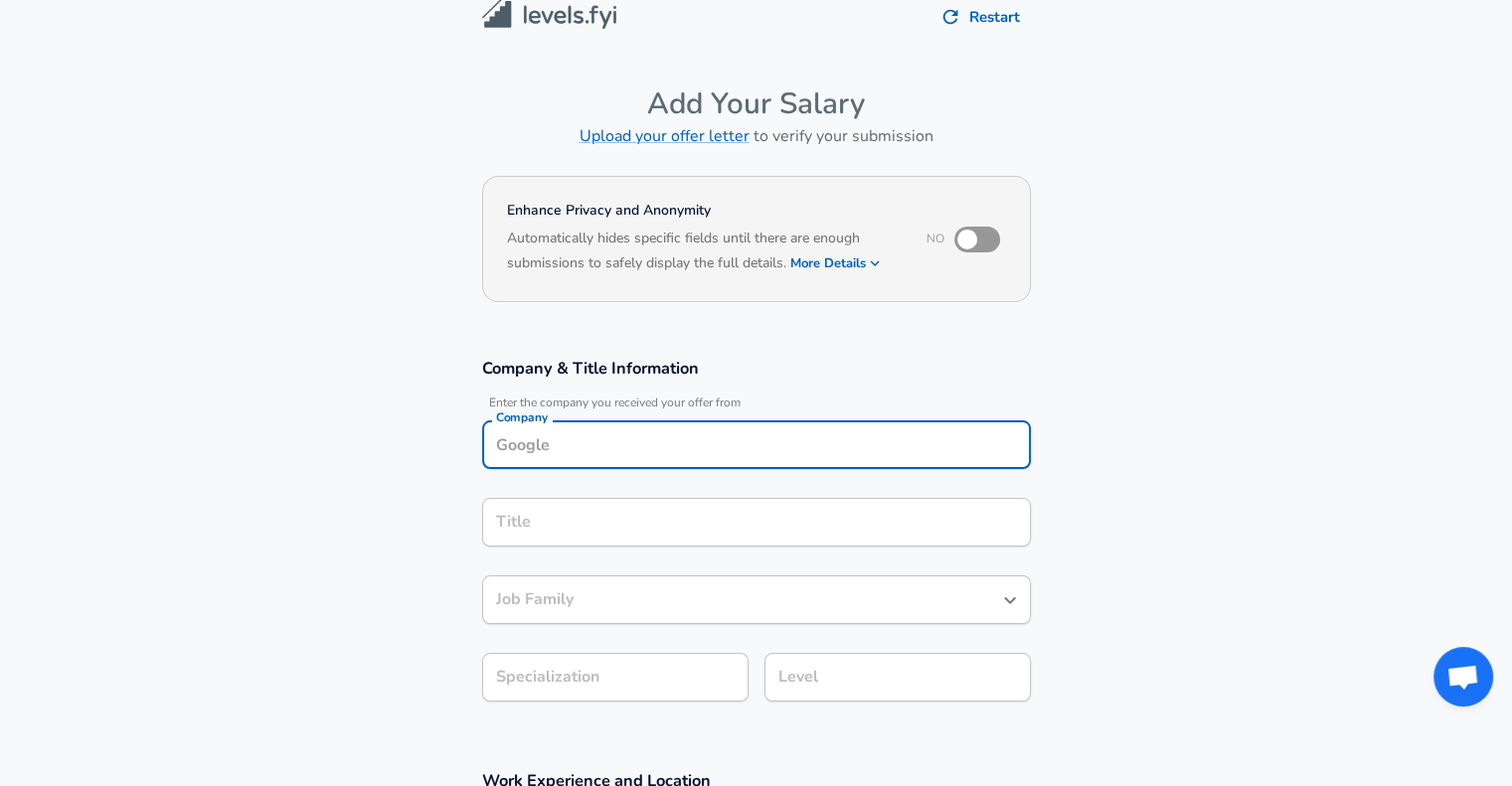 click on "Company" at bounding box center (756, 444) 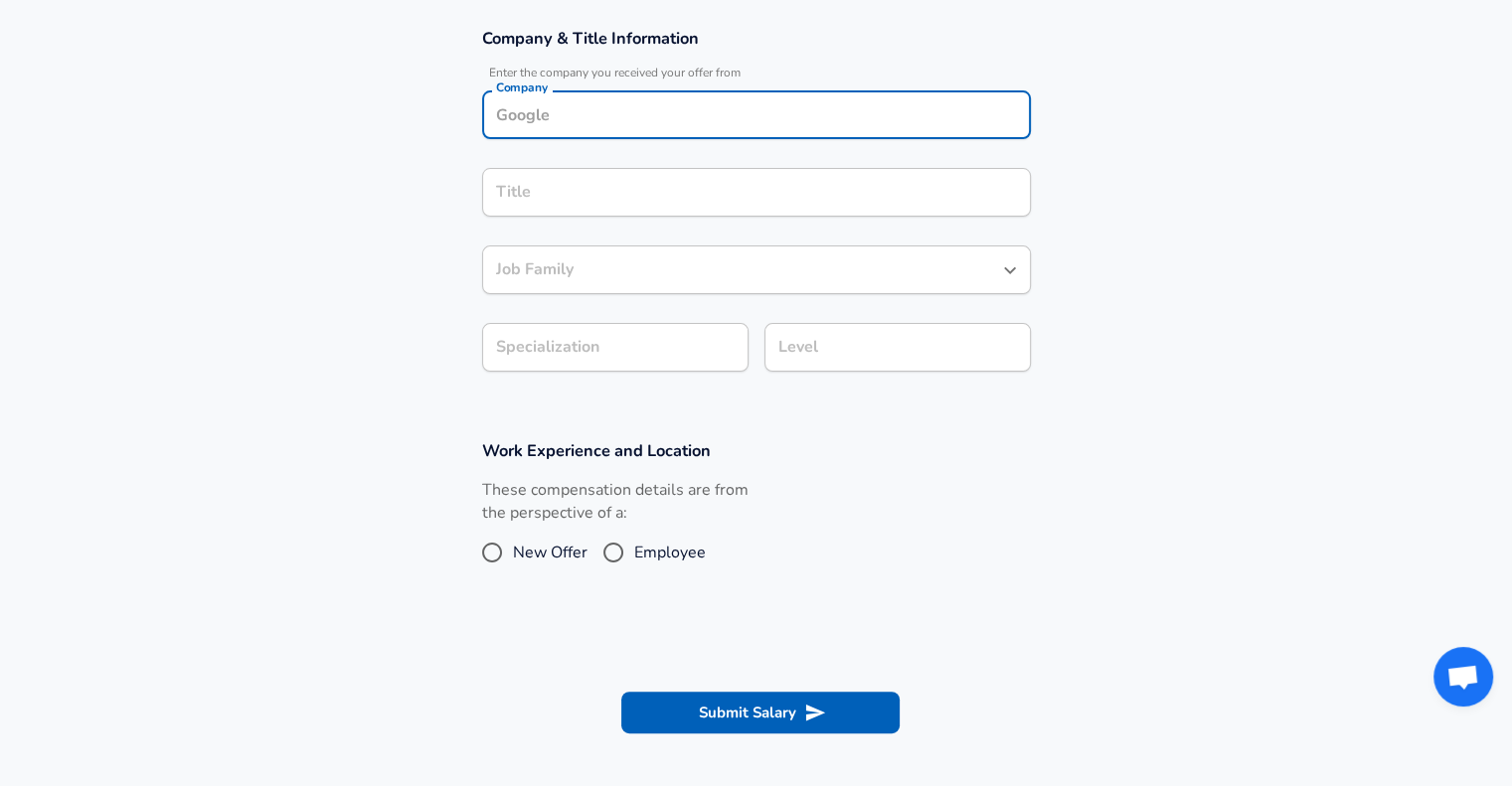 scroll, scrollTop: 0, scrollLeft: 0, axis: both 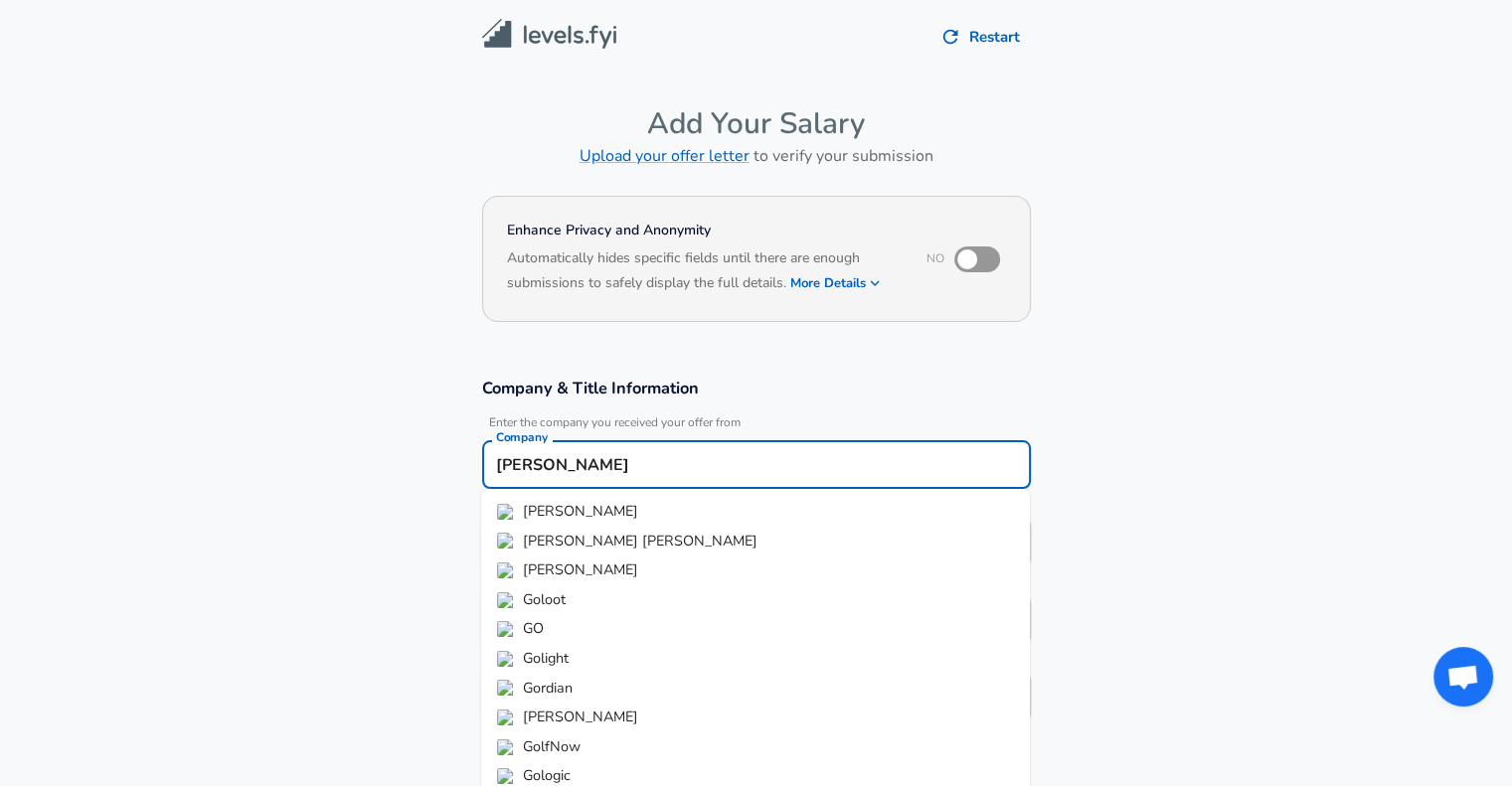click on "[PERSON_NAME] [PERSON_NAME]" at bounding box center (640, 541) 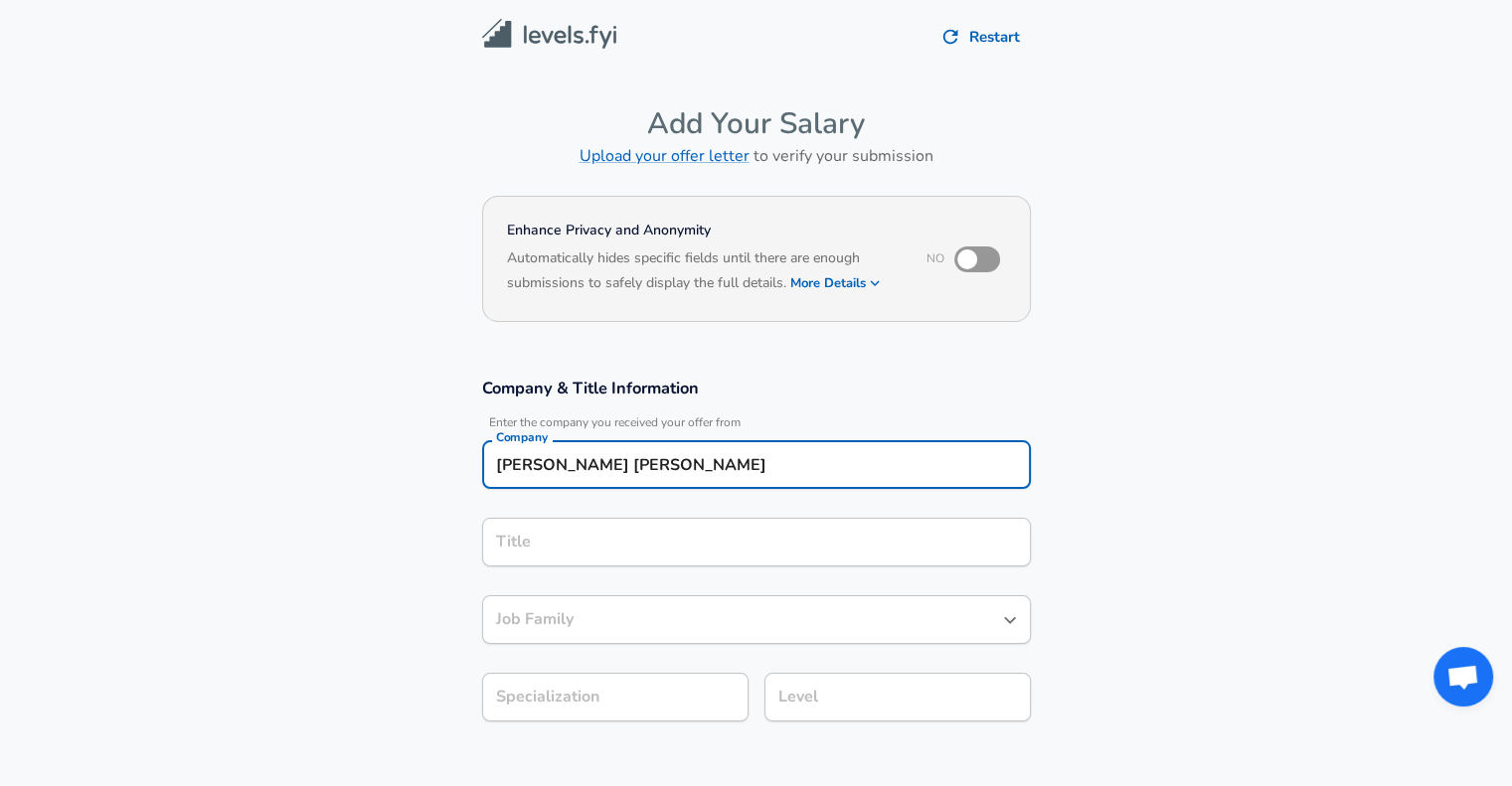 type on "[PERSON_NAME] [PERSON_NAME]" 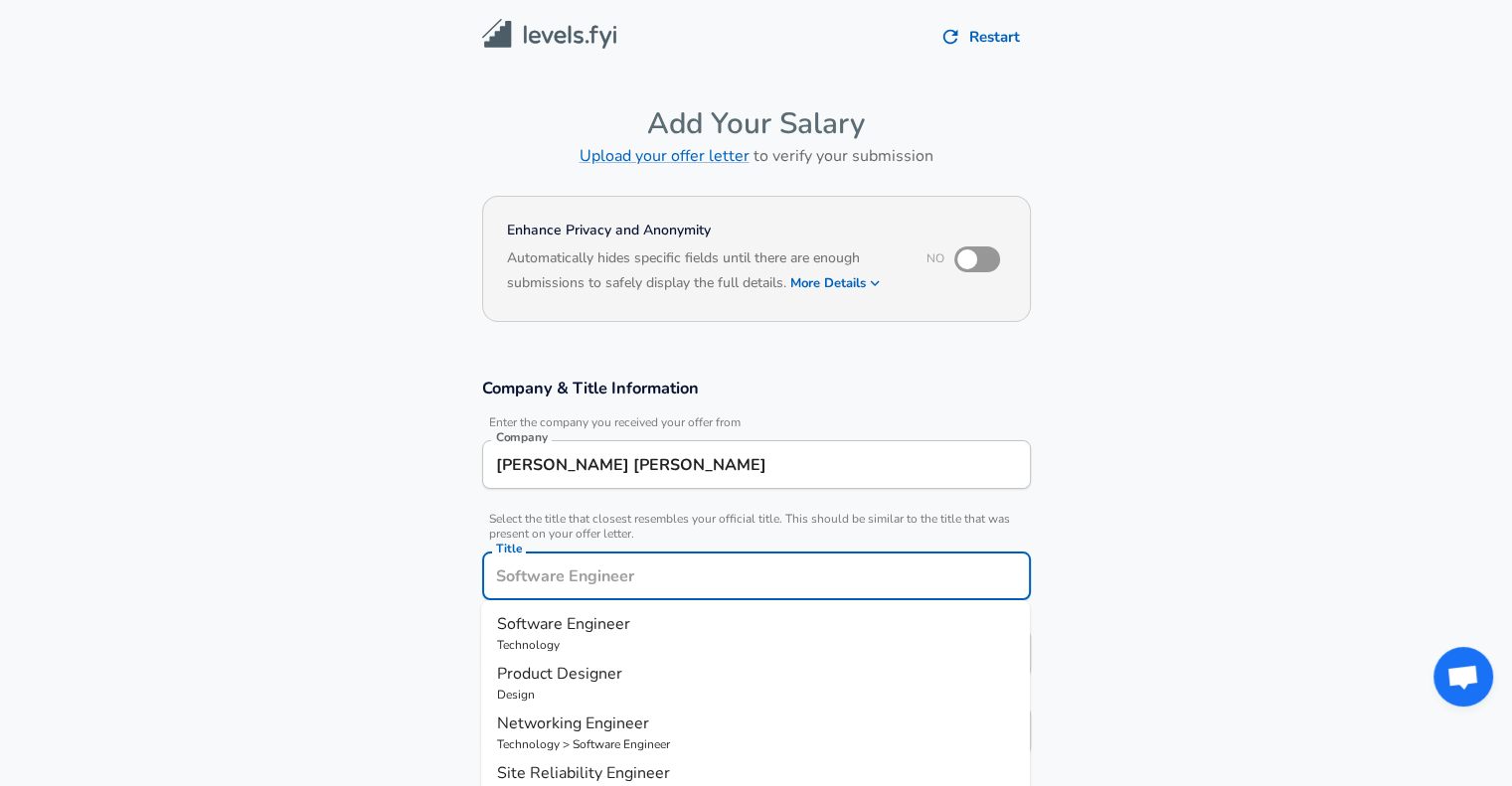 click on "Title" at bounding box center [756, 575] 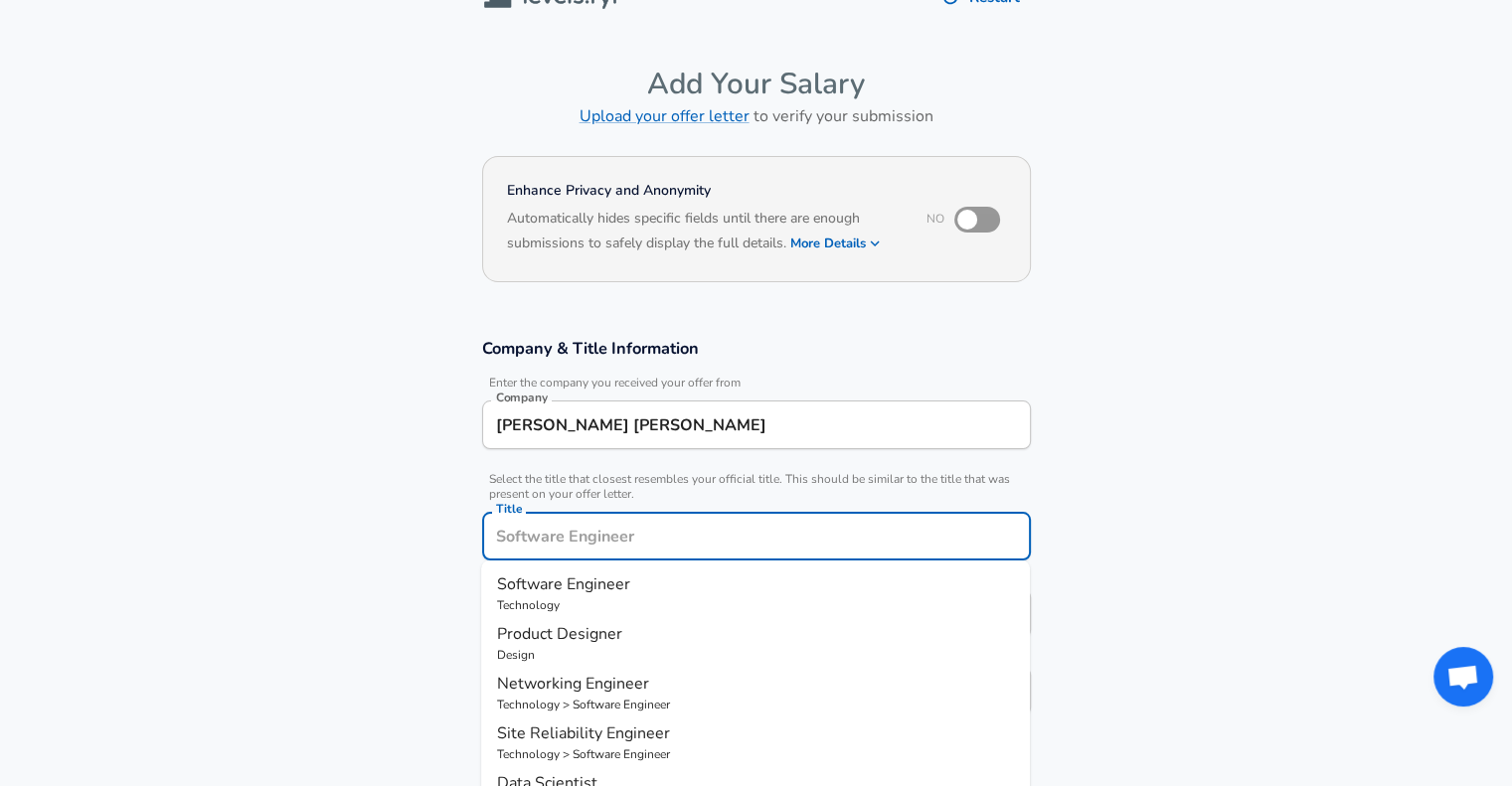 click on "Software Engineer" at bounding box center [564, 584] 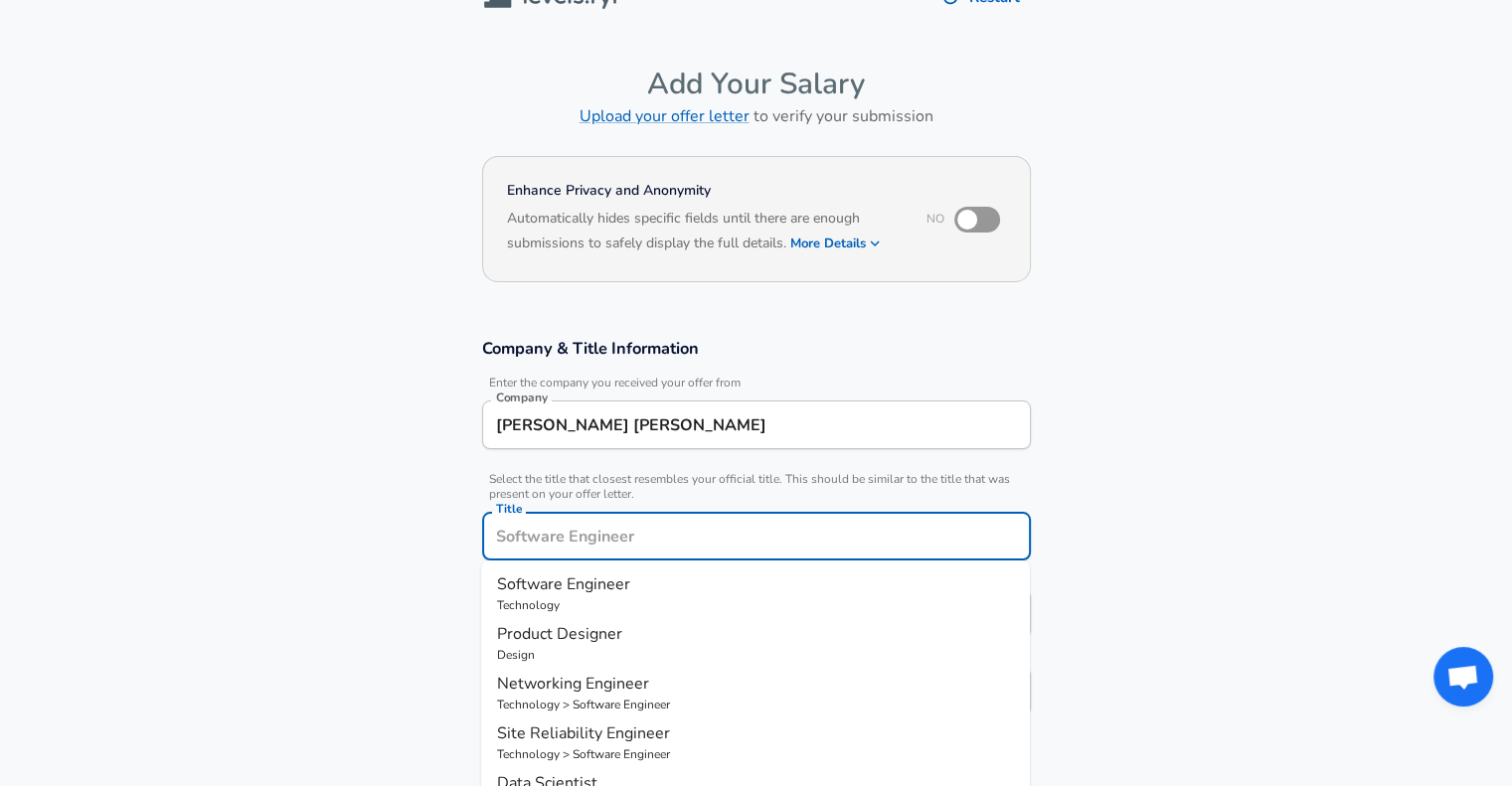 type on "Software Engineer" 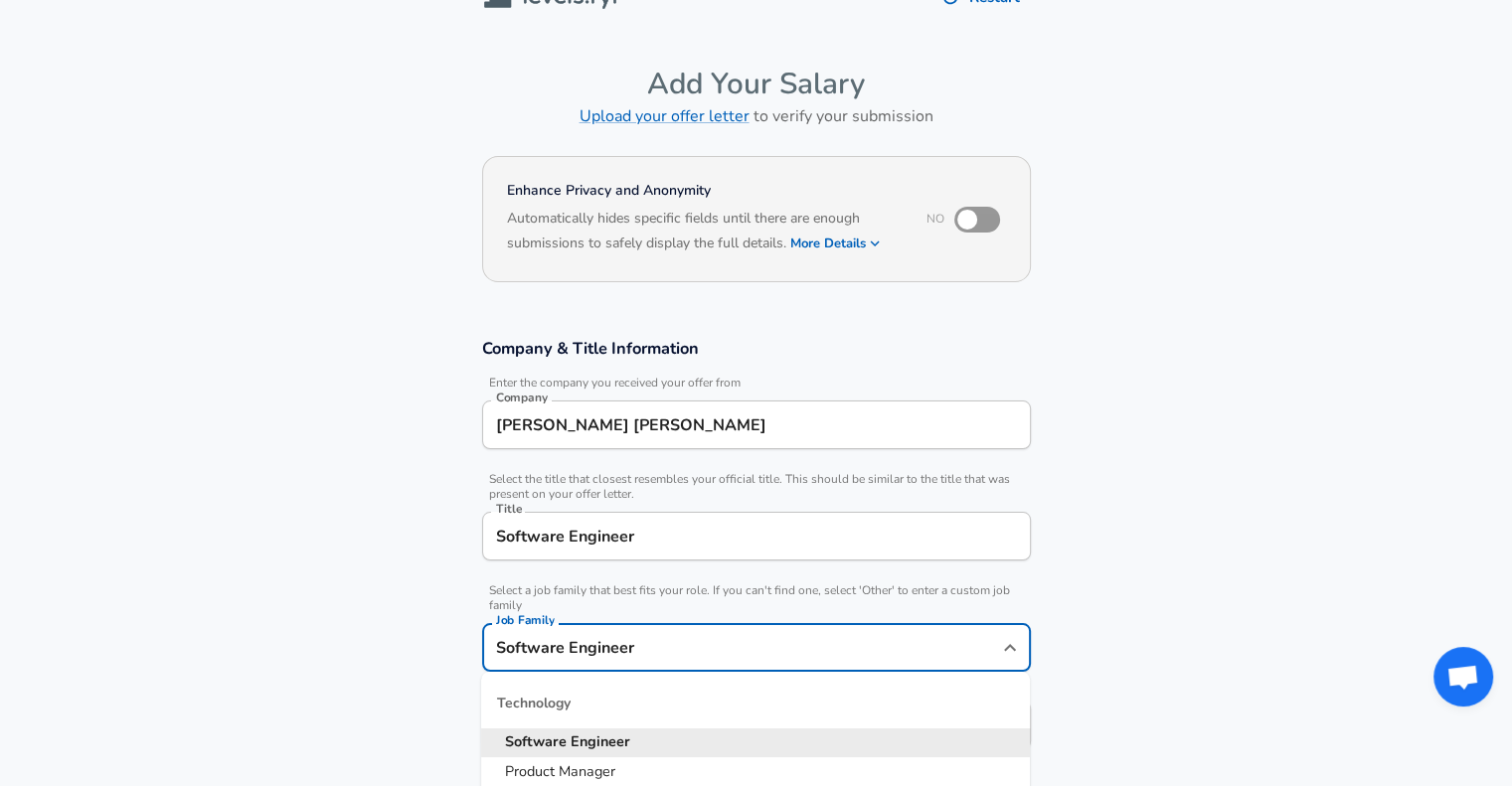scroll, scrollTop: 79, scrollLeft: 0, axis: vertical 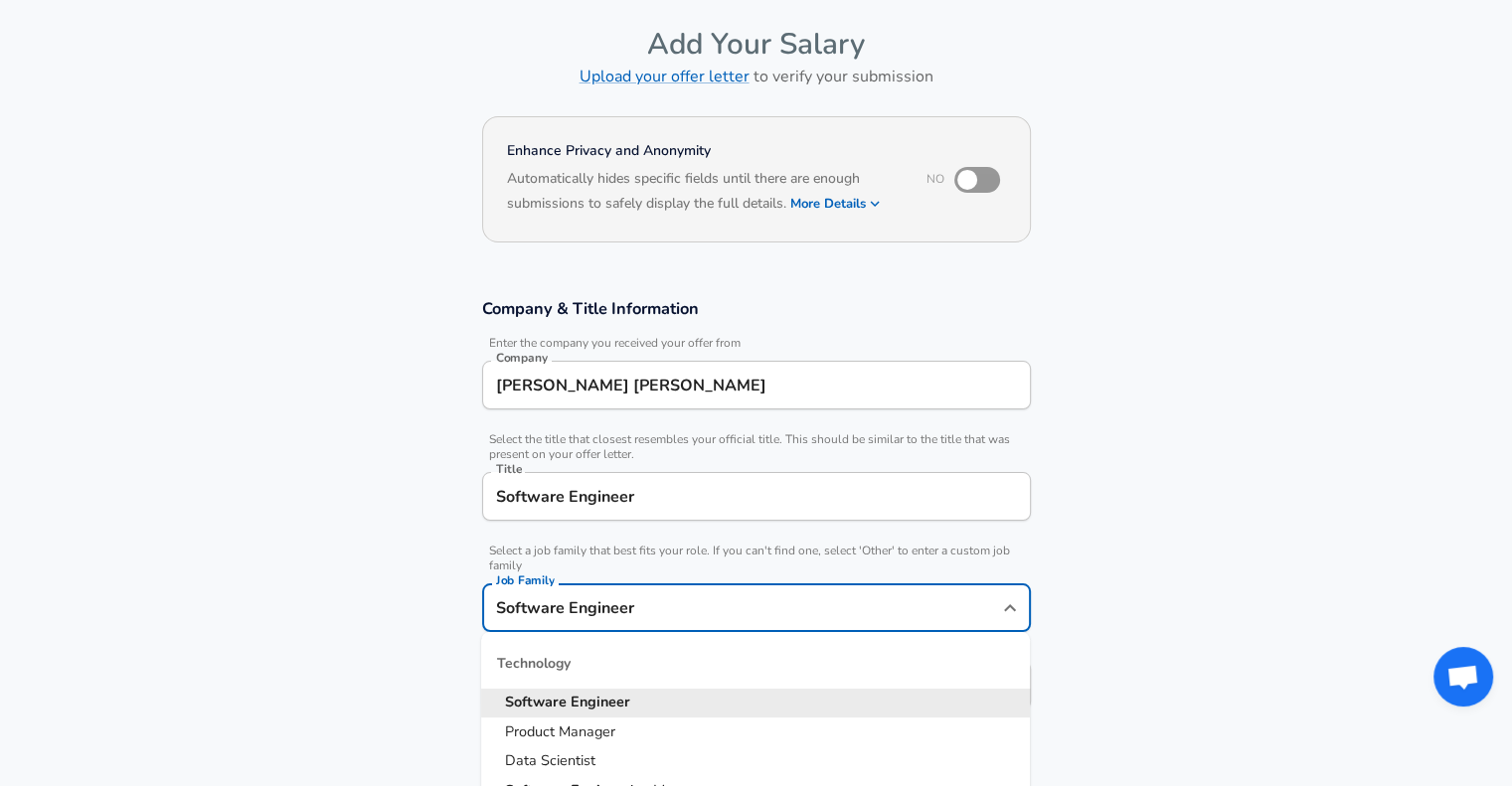 click on "Software Engineer" at bounding box center [742, 607] 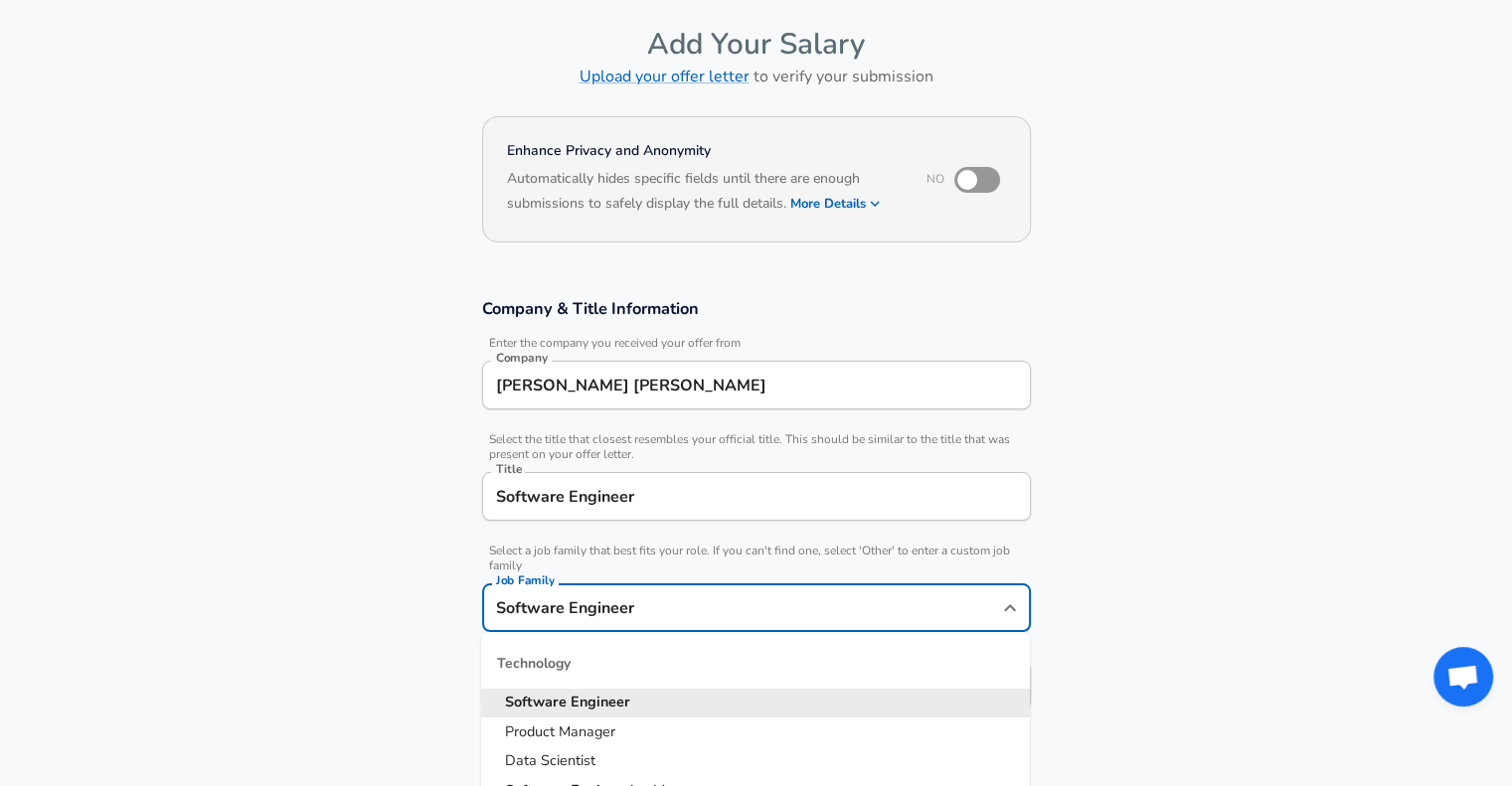scroll, scrollTop: 0, scrollLeft: 0, axis: both 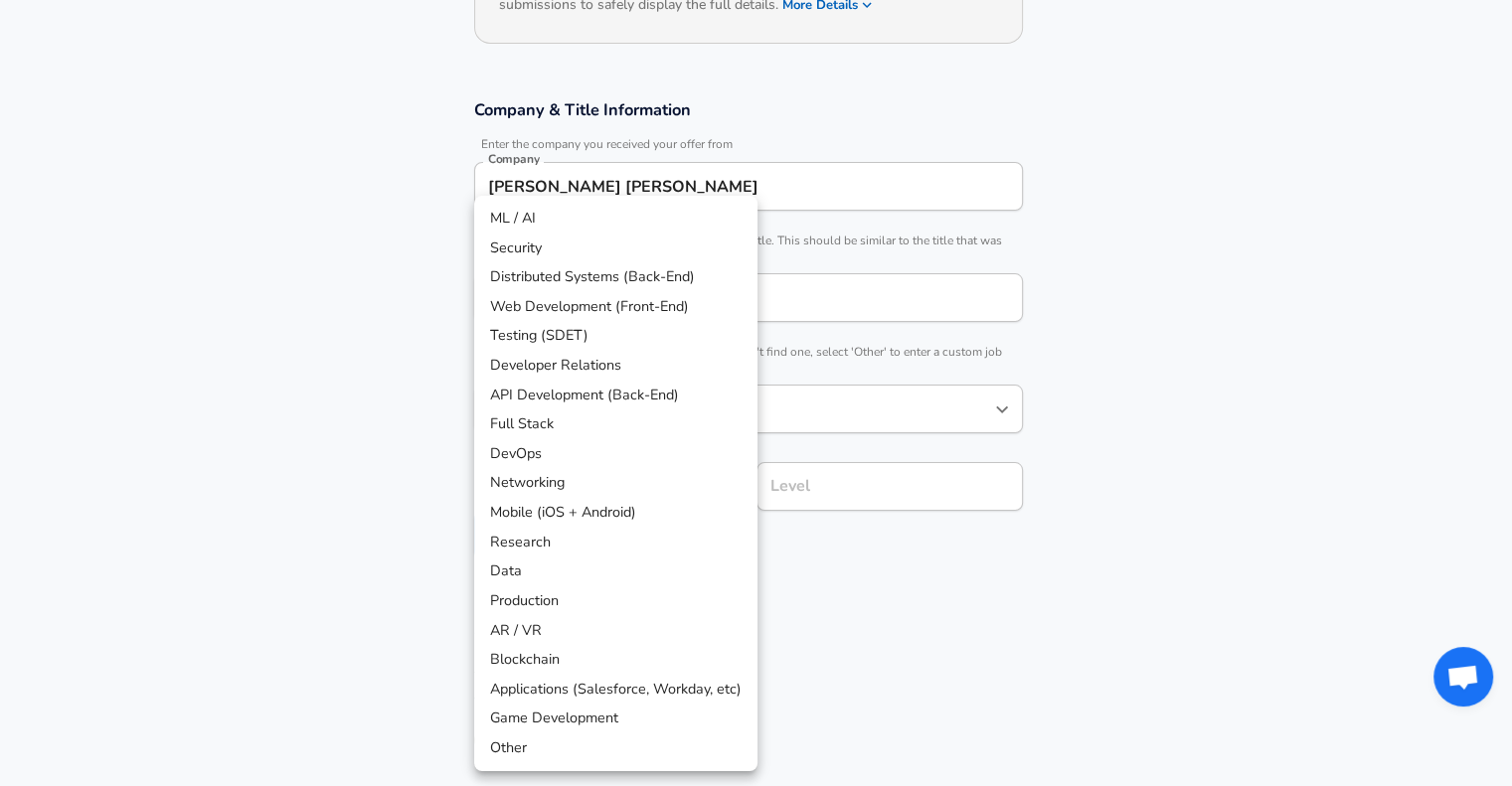 click on "Restart Add Your Salary Upload your offer letter   to verify your submission Enhance Privacy and Anonymity No Automatically hides specific fields until there are enough submissions to safely display the full details.   More Details Based on your submission and the data points that we have already collected, we will automatically hide and anonymize specific fields if there aren't enough data points to remain sufficiently anonymous. Company & Title Information   Enter the company you received your offer from Company [PERSON_NAME] [PERSON_NAME] Company   Select the title that closest resembles your official title. This should be similar to the title that was present on your offer letter. Title Software Engineer Title   Select a job family that best fits your role. If you can't find one, select 'Other' to enter a custom job family Job Family Software Engineer Job Family   Select a Specialization that best fits your role. If you can't find one, select 'Other' to enter a custom specialization Select Specialization ​ Level" at bounding box center [756, 114] 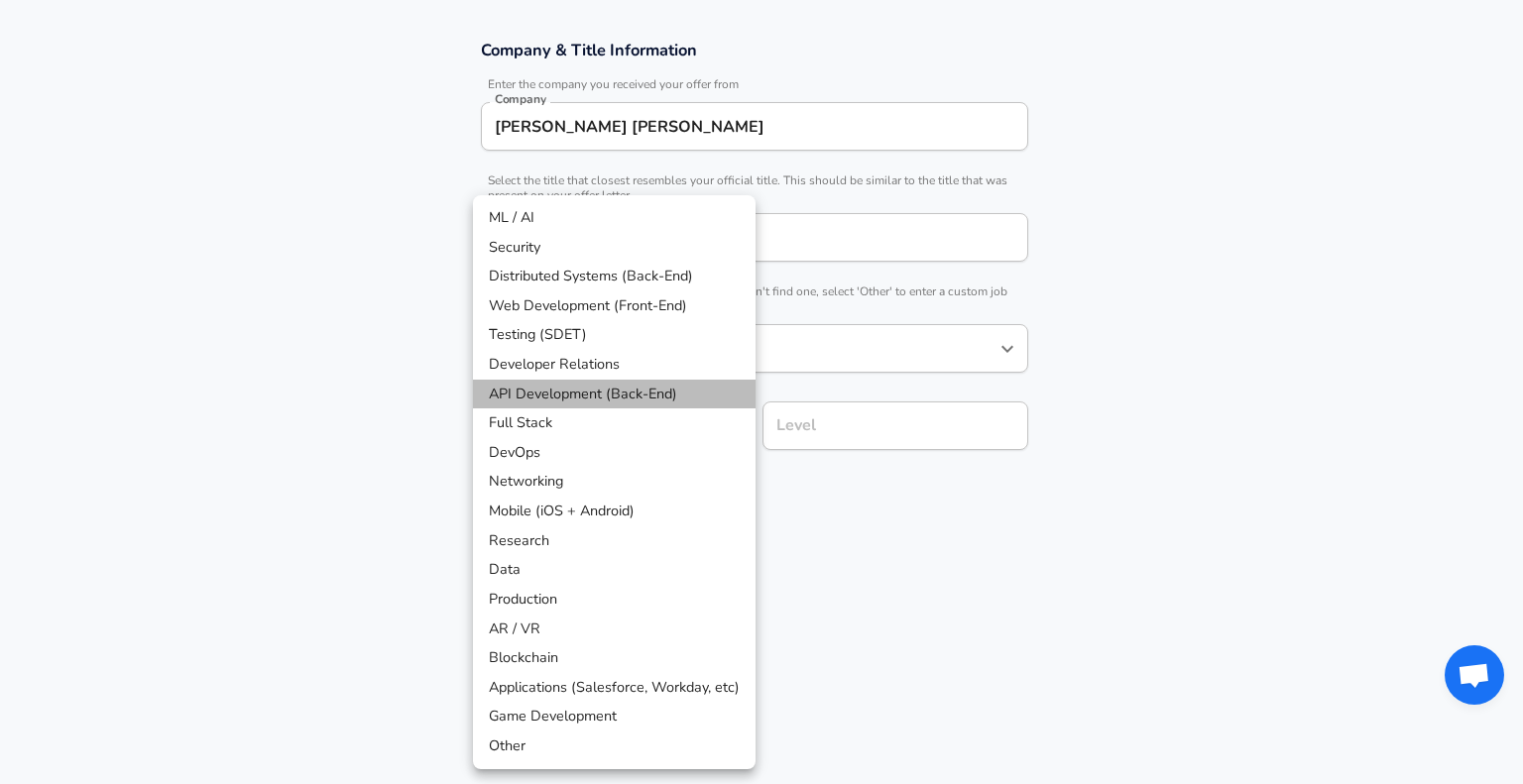 drag, startPoint x: 591, startPoint y: 380, endPoint x: 603, endPoint y: 384, distance: 12.649111 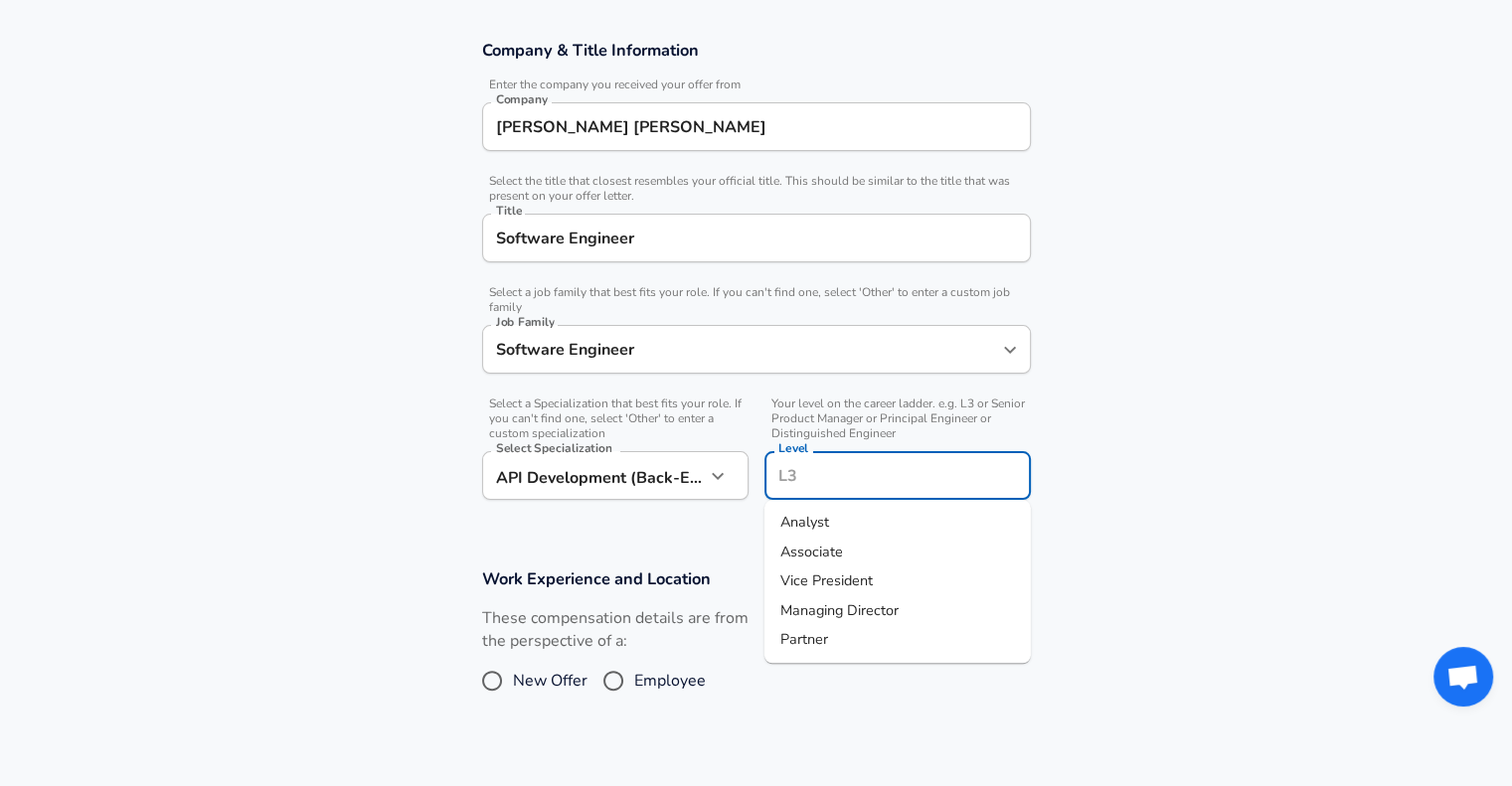 click on "Level" at bounding box center [898, 475] 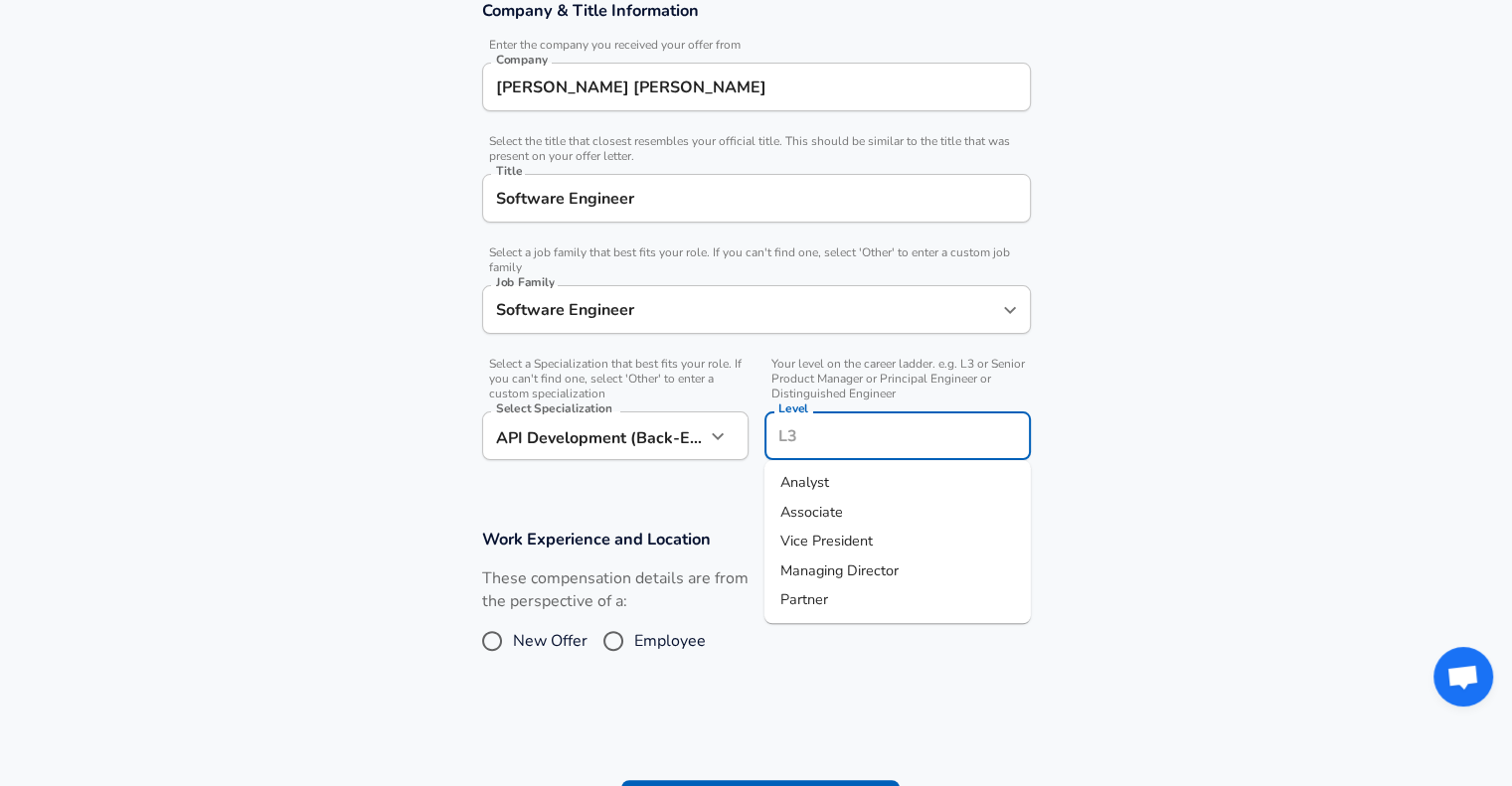click on "Associate" at bounding box center [811, 512] 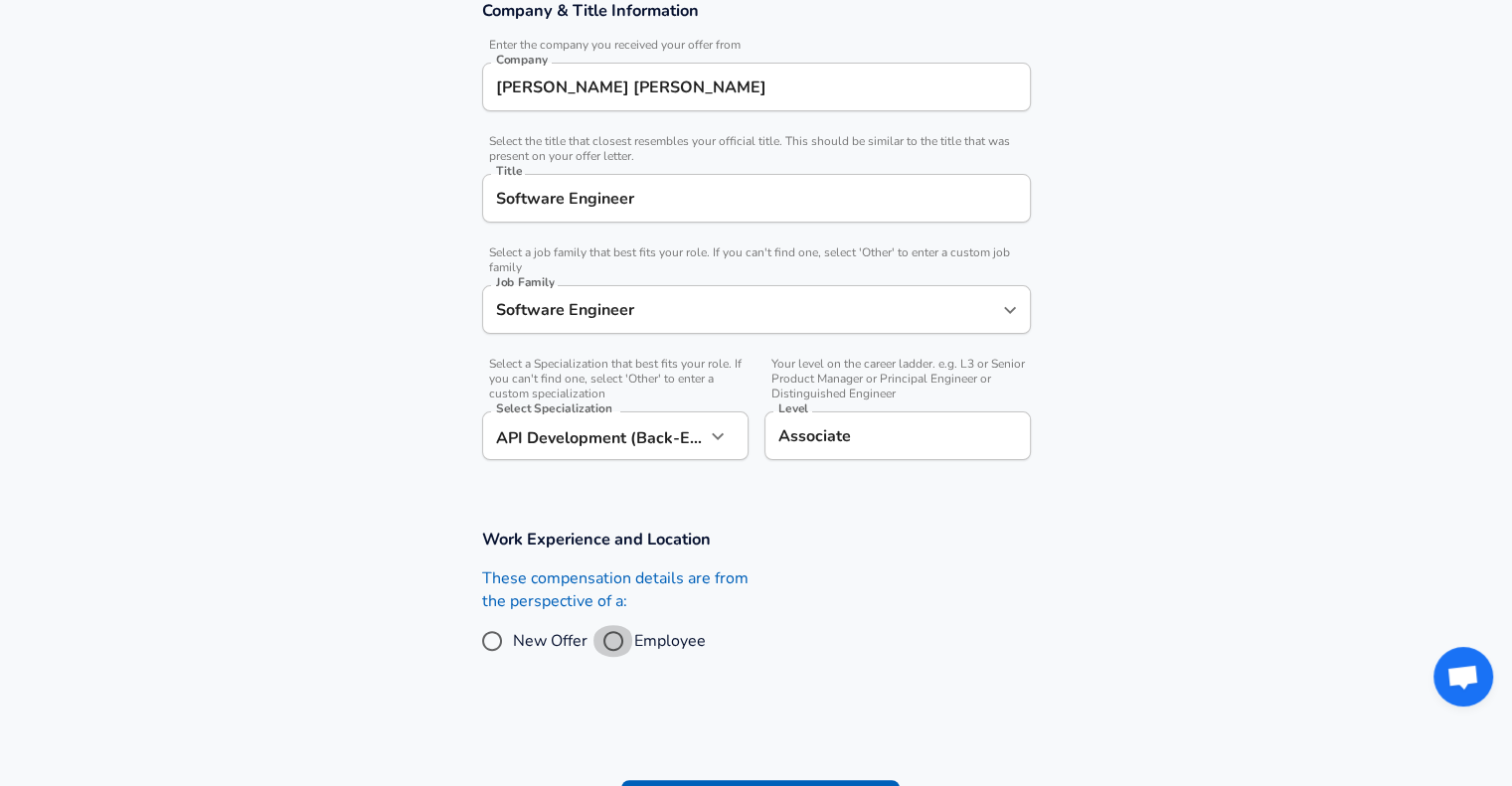 click on "Employee" at bounding box center [613, 641] 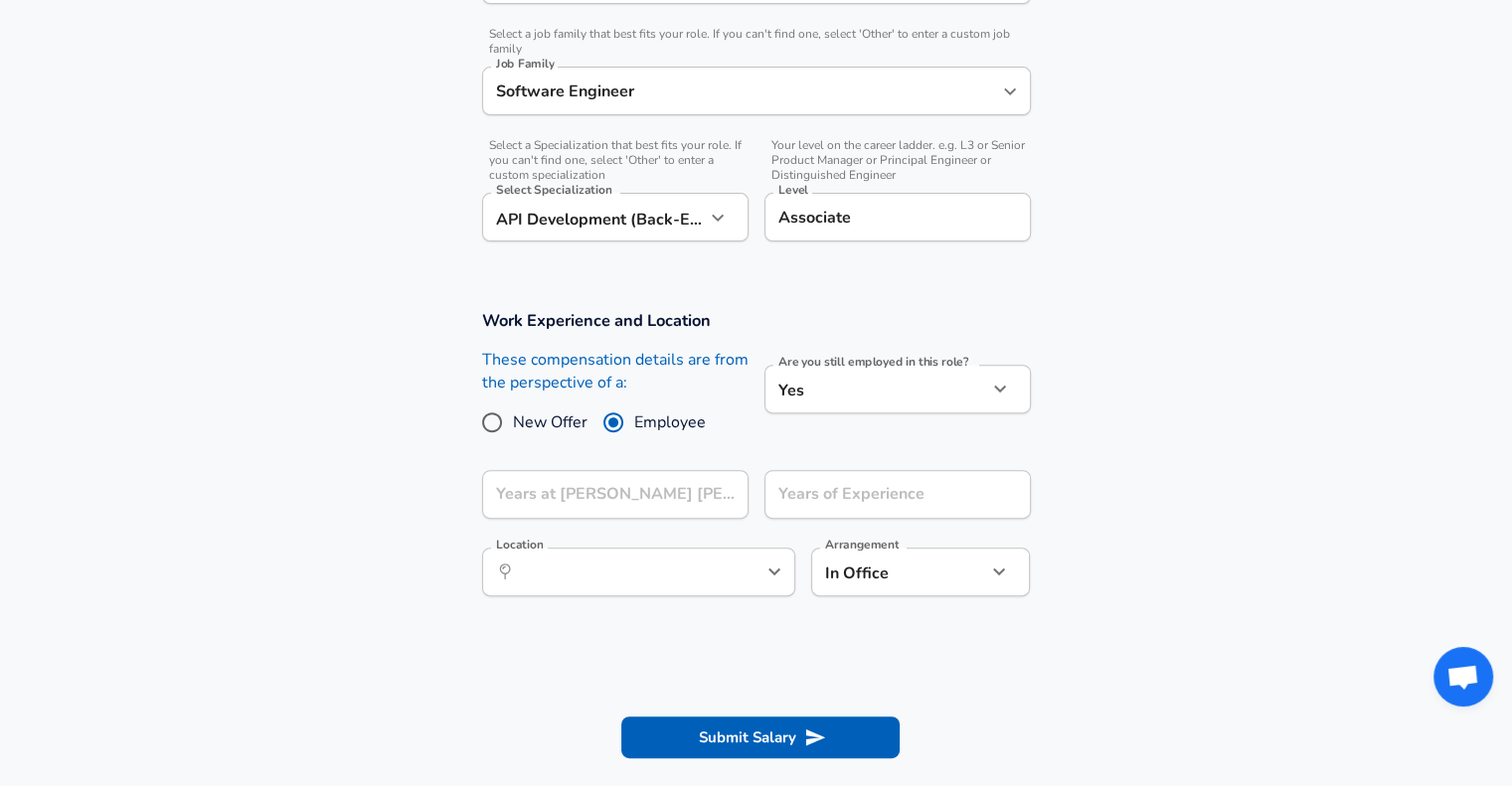 scroll, scrollTop: 596, scrollLeft: 0, axis: vertical 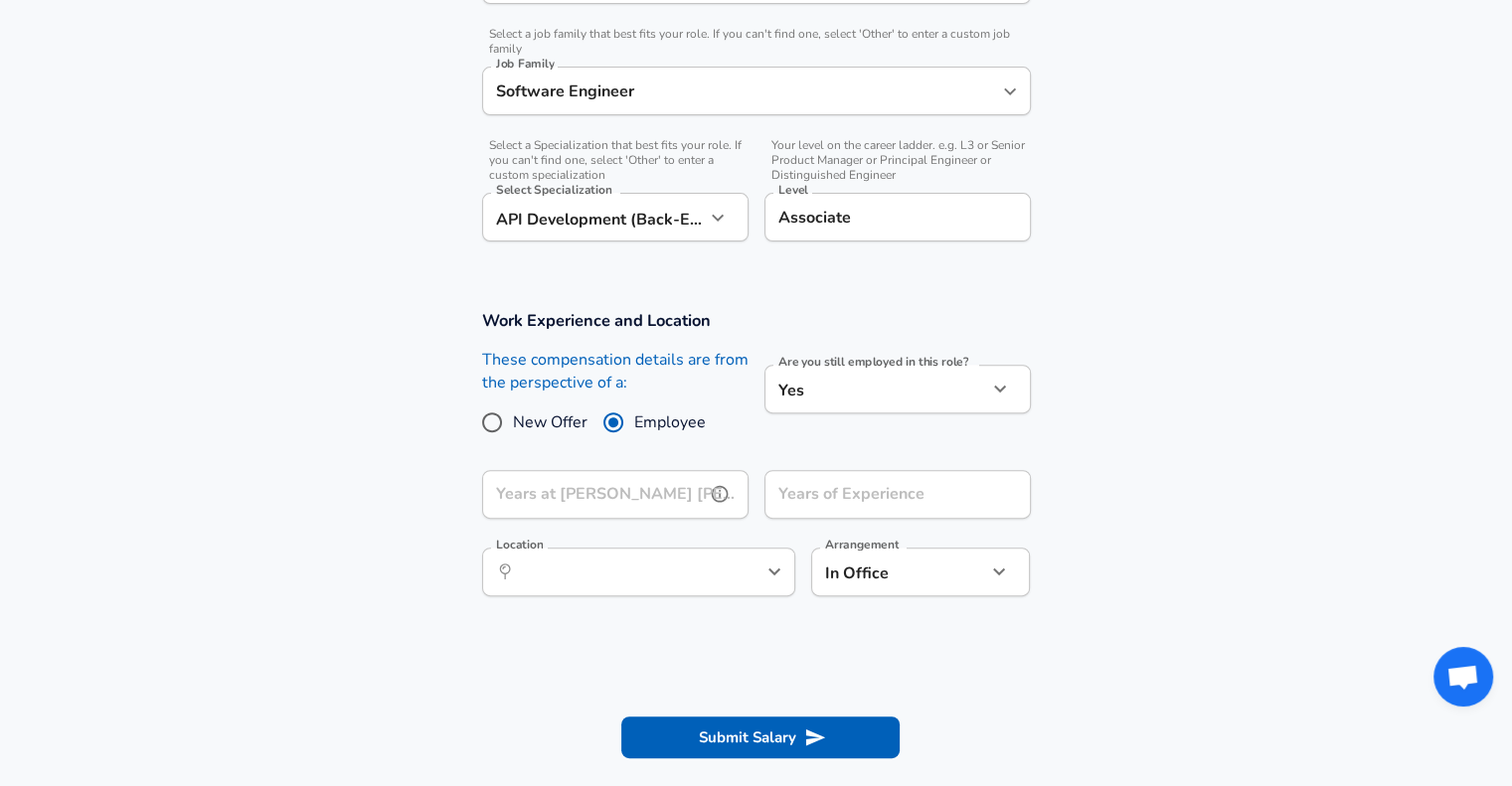 click on "Years at [PERSON_NAME] [PERSON_NAME]" at bounding box center (593, 494) 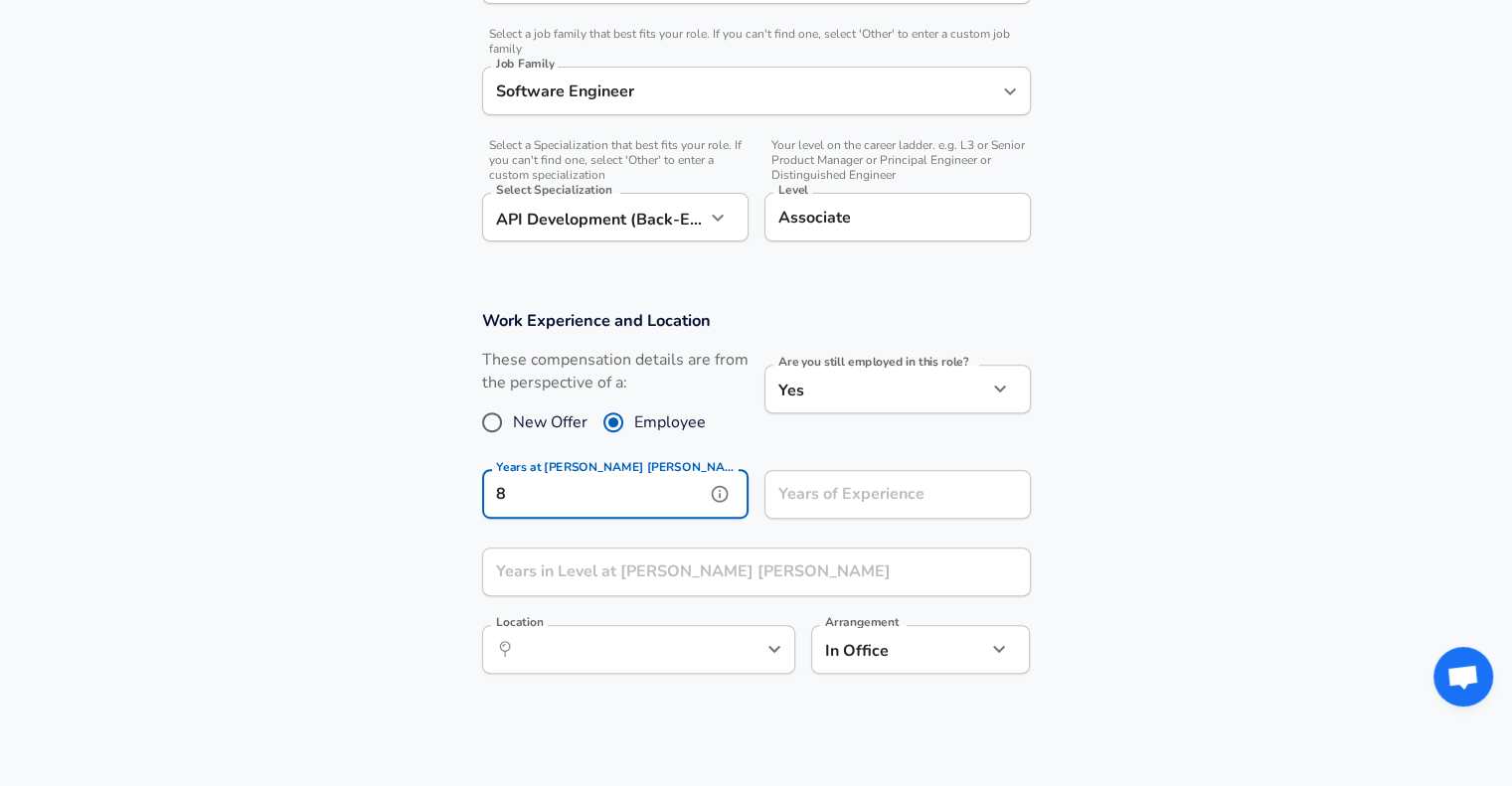 type on "8" 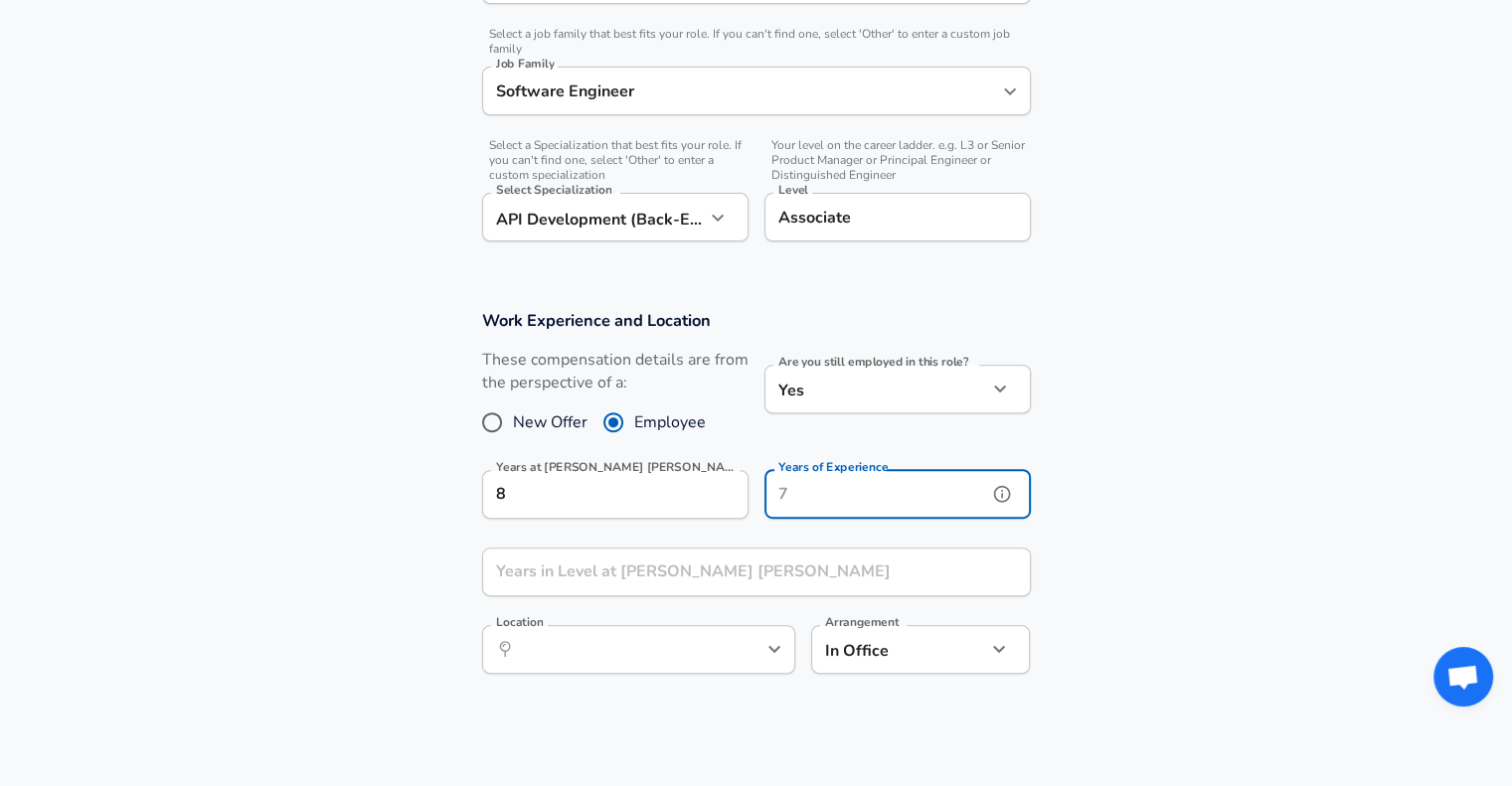click on "Years of Experience" at bounding box center [876, 494] 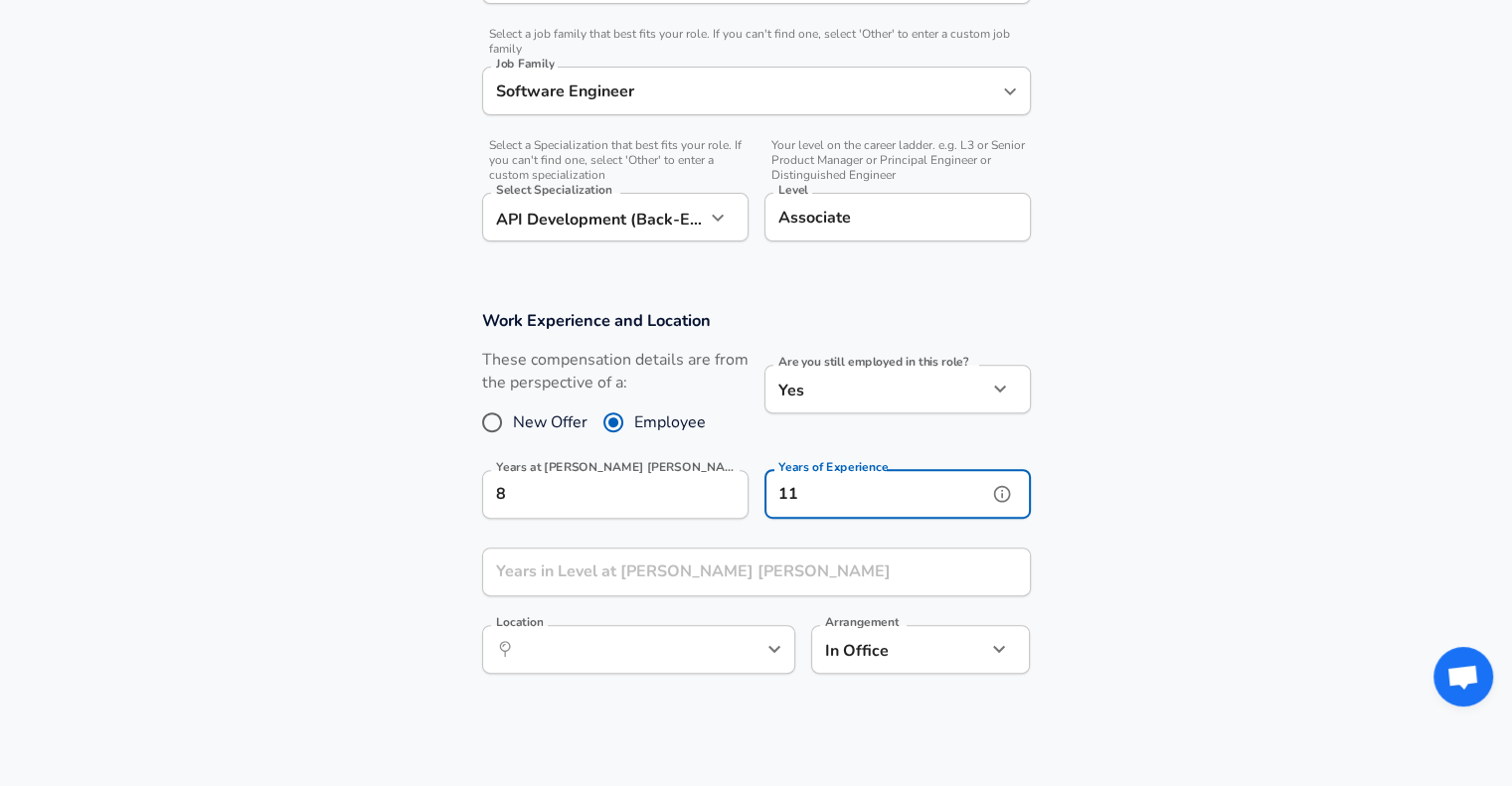 type on "11" 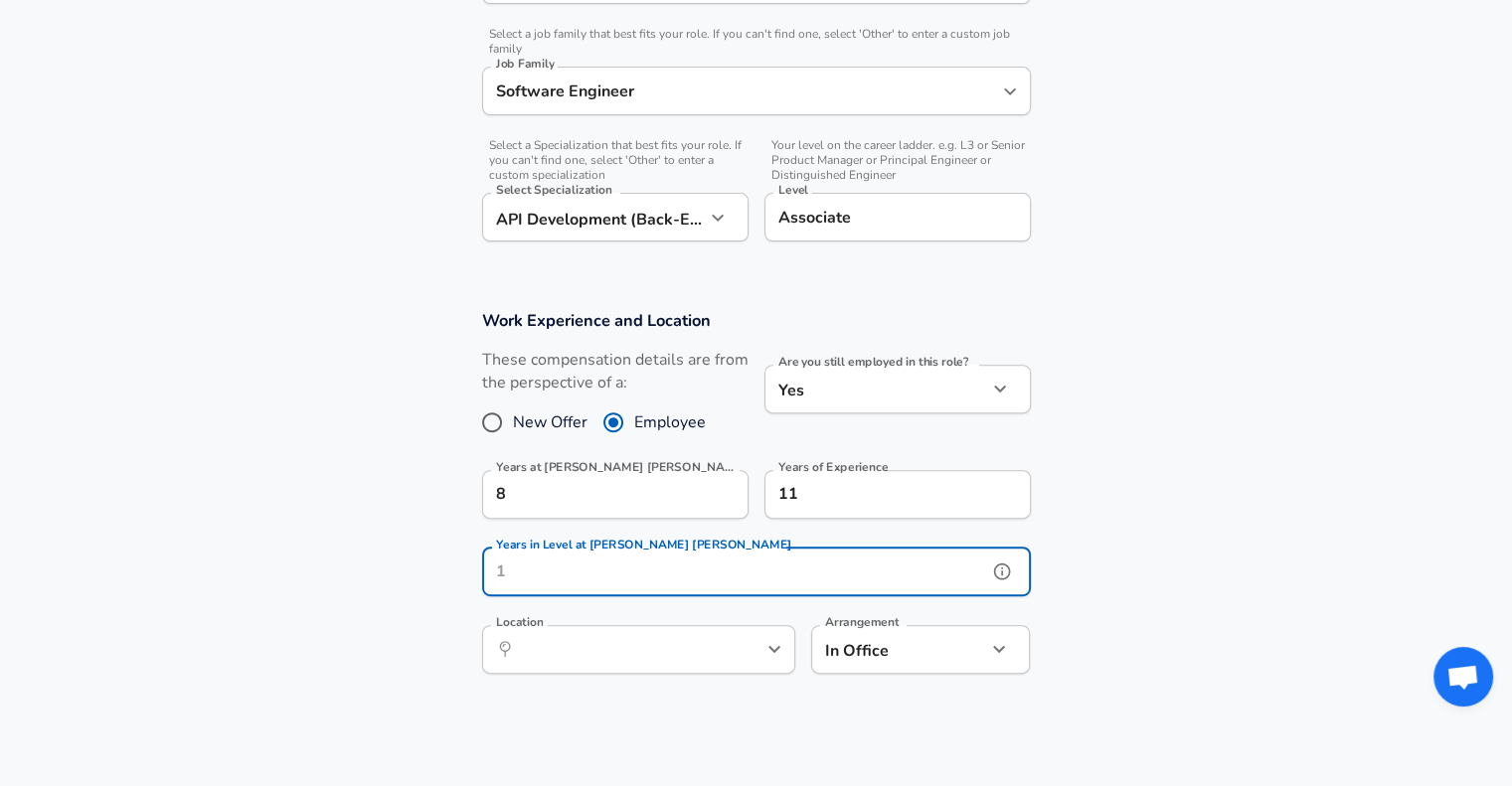 click on "Years in Level at [PERSON_NAME] [PERSON_NAME]" at bounding box center (735, 571) 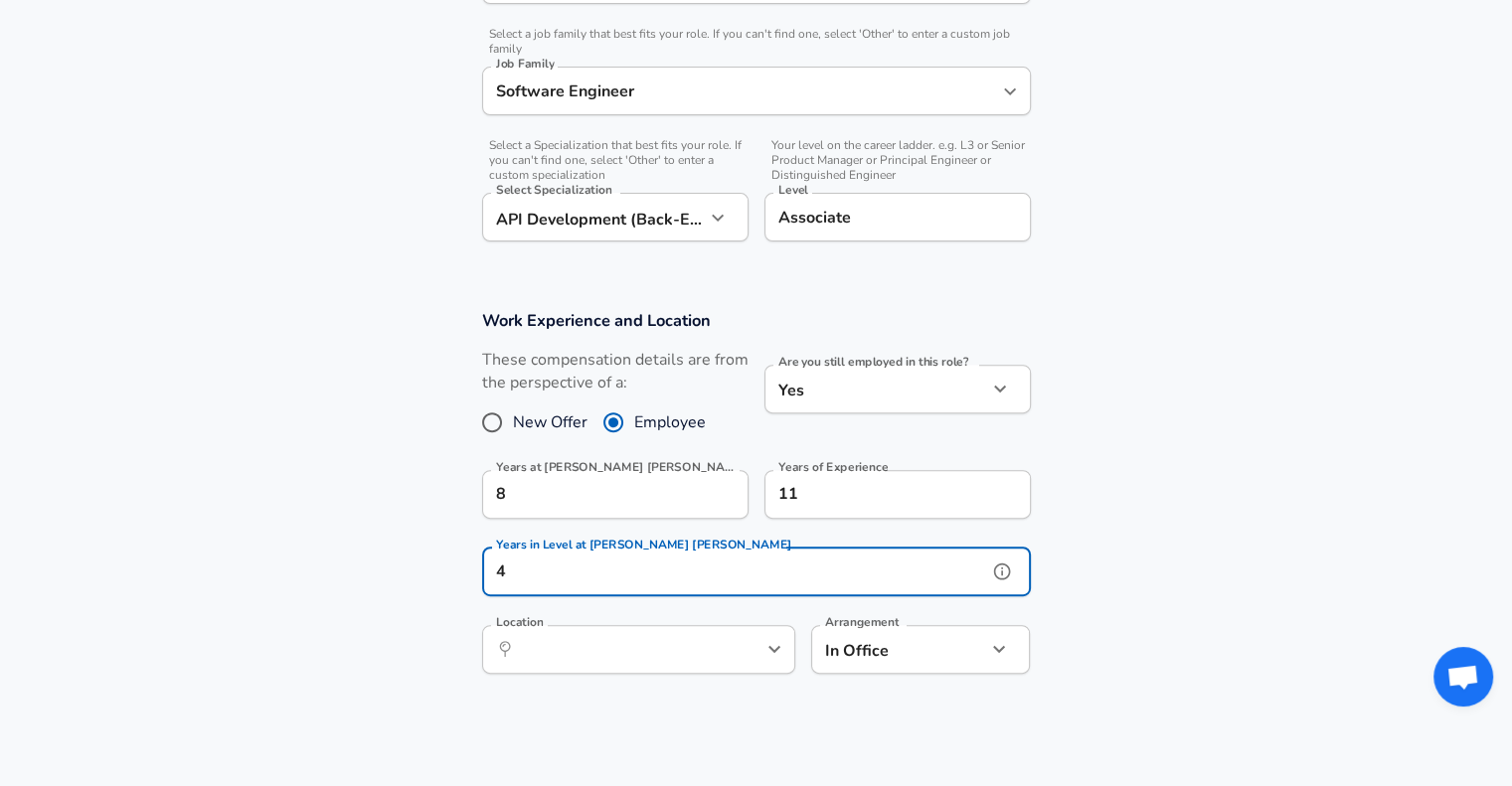 click on "​ Location" at bounding box center (638, 649) 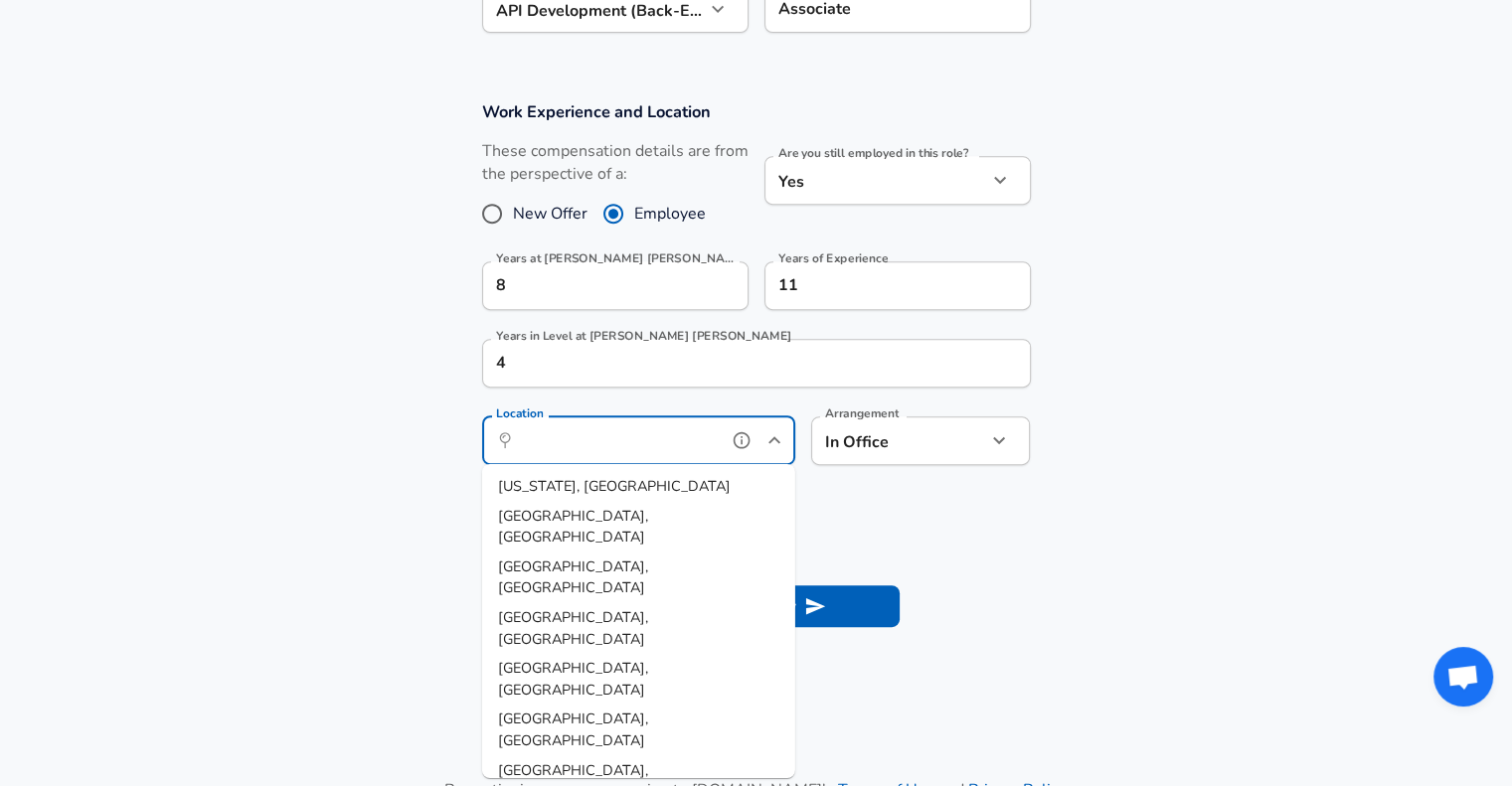 scroll, scrollTop: 806, scrollLeft: 0, axis: vertical 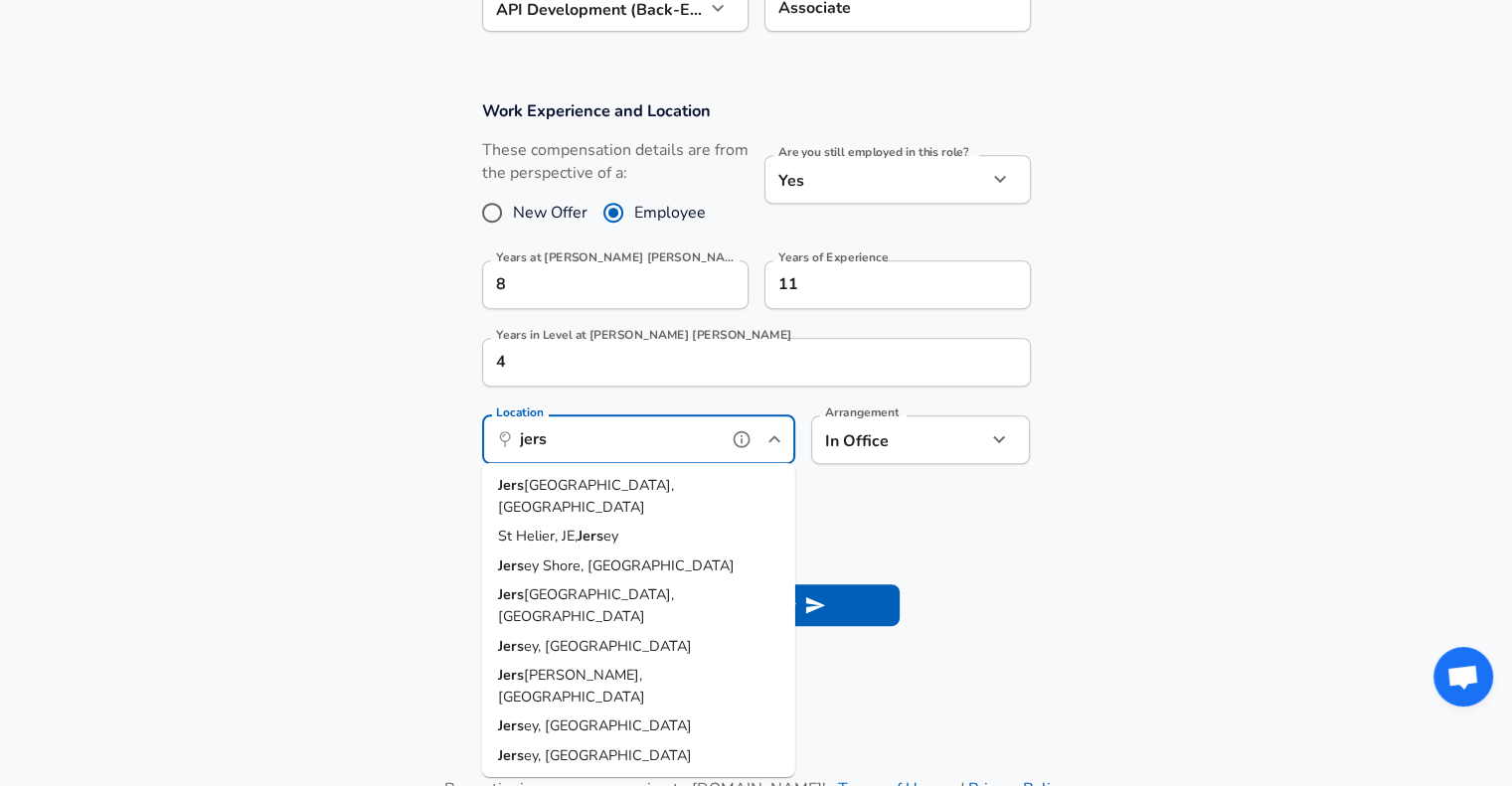 click on "[GEOGRAPHIC_DATA], [GEOGRAPHIC_DATA]" at bounding box center (638, 496) 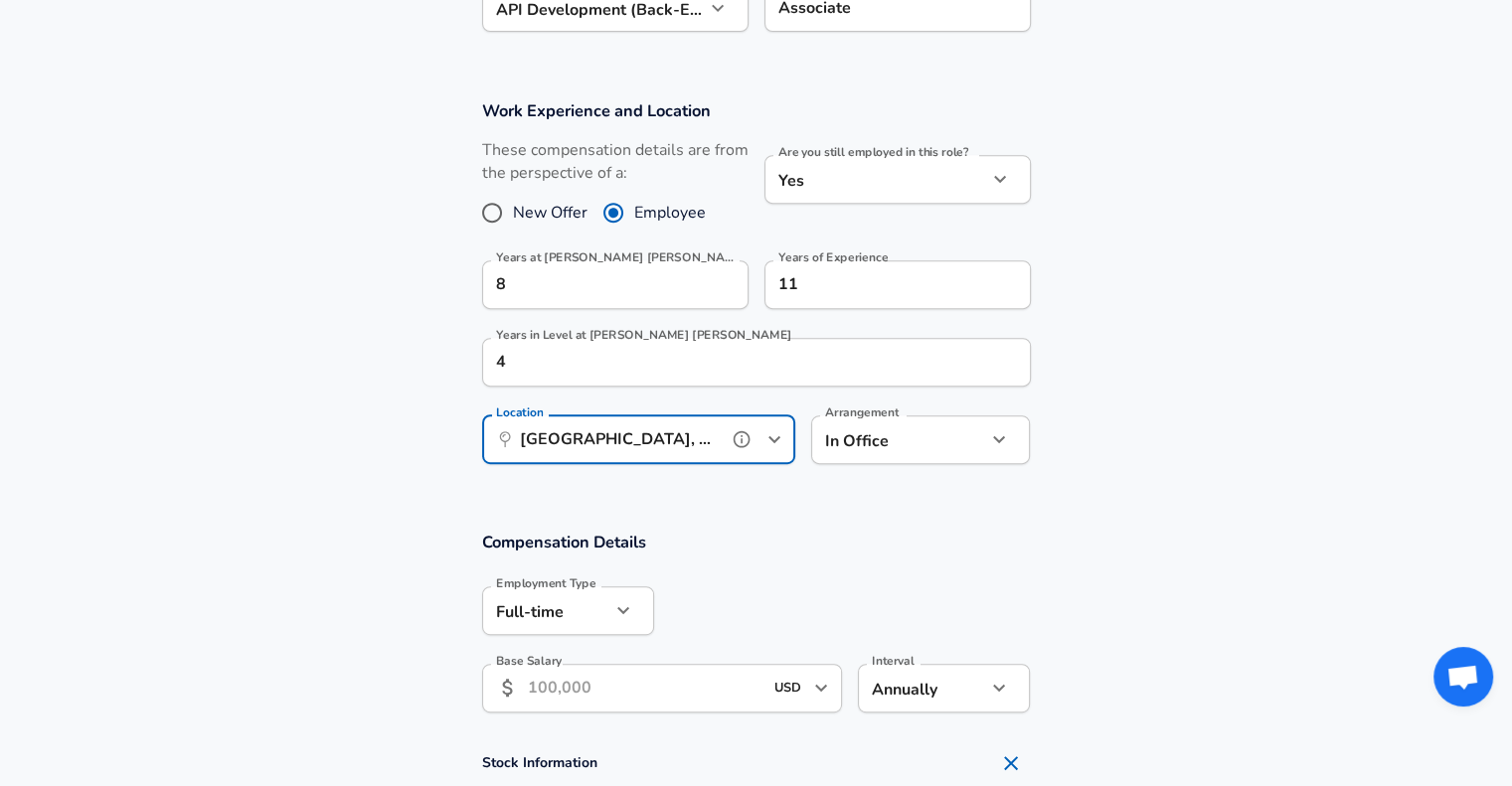 type on "[GEOGRAPHIC_DATA], [GEOGRAPHIC_DATA]" 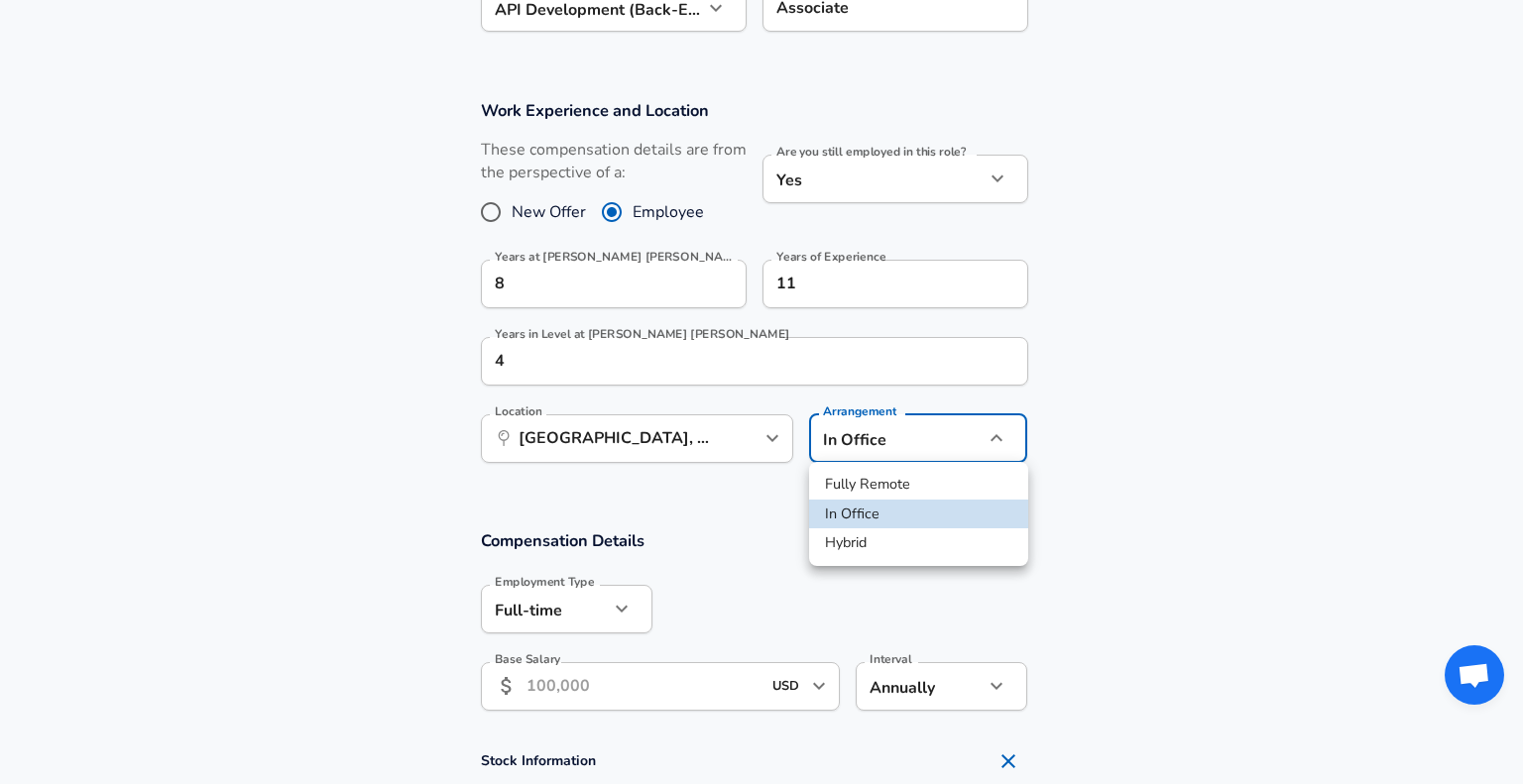 click on "Restart Add Your Salary Upload your offer letter   to verify your submission Enhance Privacy and Anonymity No Automatically hides specific fields until there are enough submissions to safely display the full details.   More Details Based on your submission and the data points that we have already collected, we will automatically hide and anonymize specific fields if there aren't enough data points to remain sufficiently anonymous. Company & Title Information   Enter the company you received your offer from Company [PERSON_NAME] [PERSON_NAME] Company   Select the title that closest resembles your official title. This should be similar to the title that was present on your offer letter. Title Software Engineer Title   Select a job family that best fits your role. If you can't find one, select 'Other' to enter a custom job family Job Family Software Engineer Job Family   Select a Specialization that best fits your role. If you can't find one, select 'Other' to enter a custom specialization Select Specialization   Level Level" at bounding box center (762, -412) 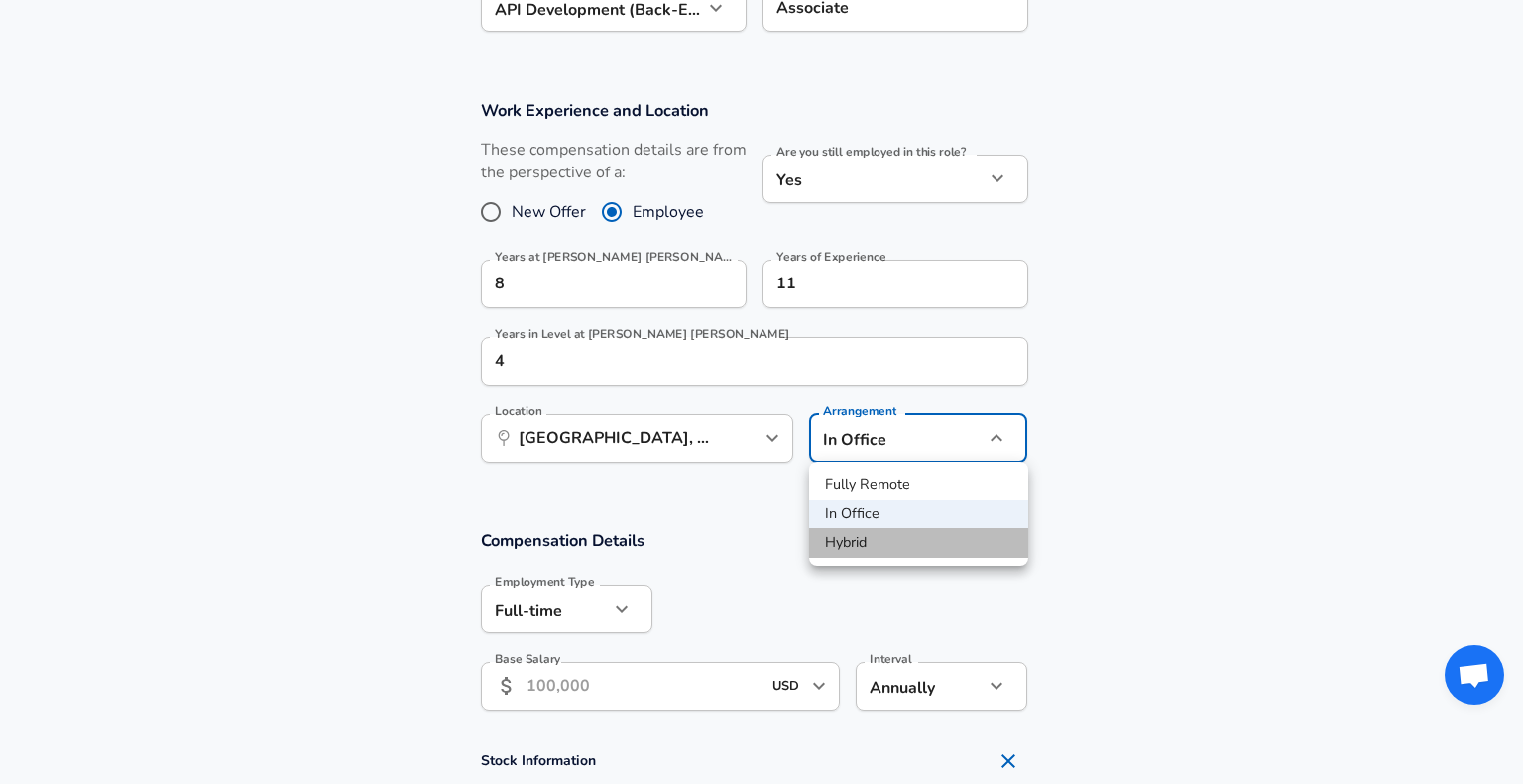 click on "Hybrid" at bounding box center (918, 543) 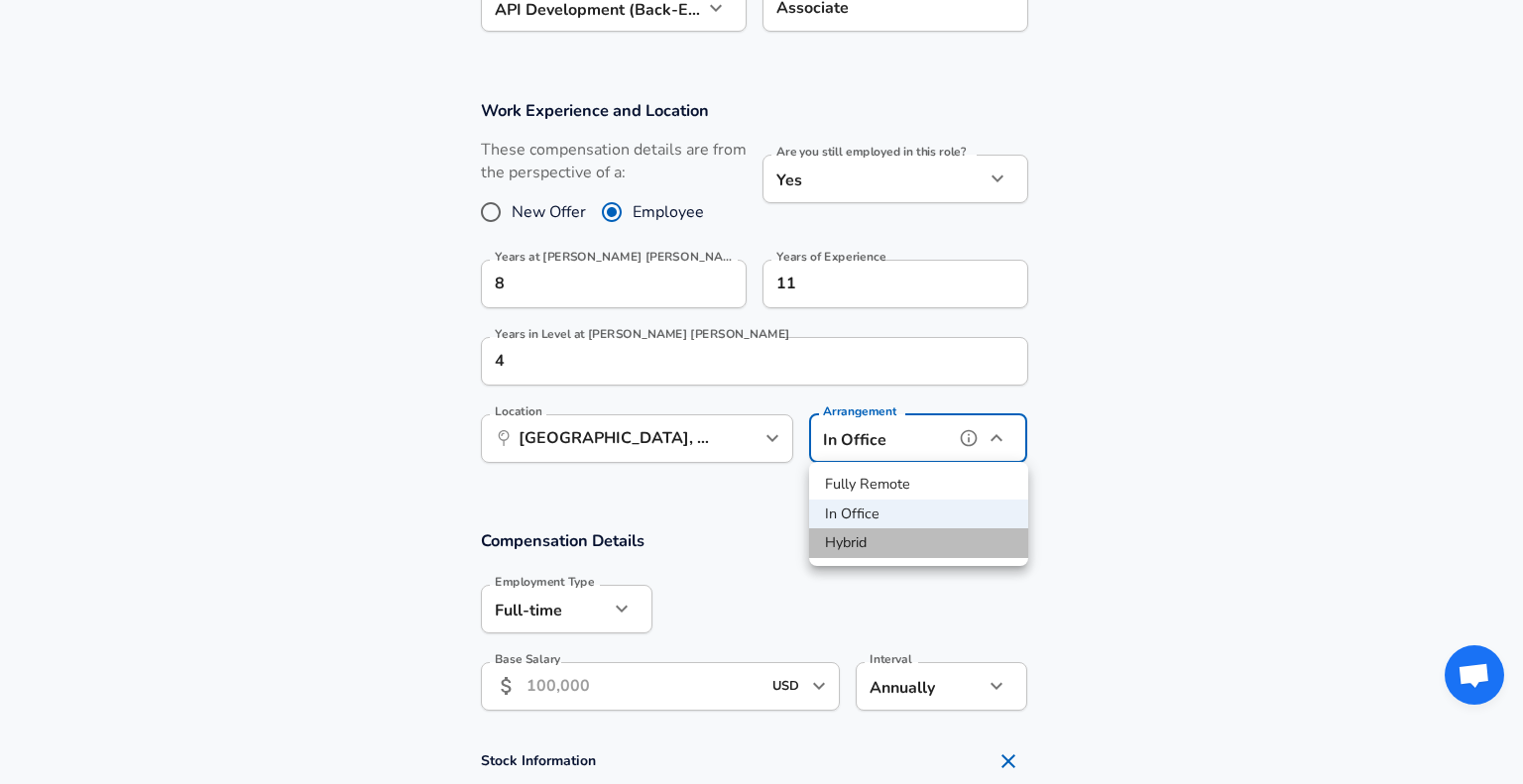 type on "hybrid" 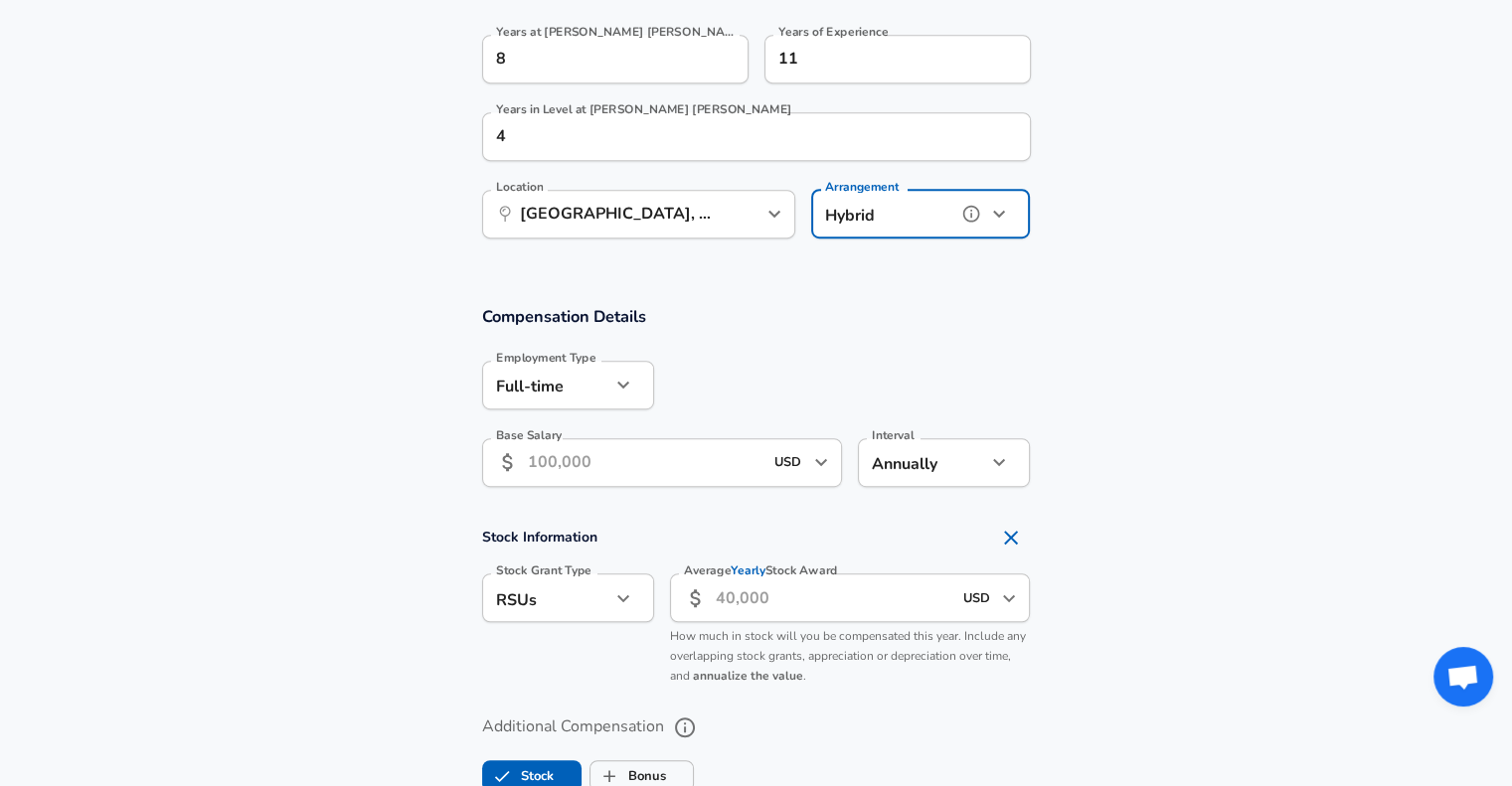 scroll, scrollTop: 1032, scrollLeft: 0, axis: vertical 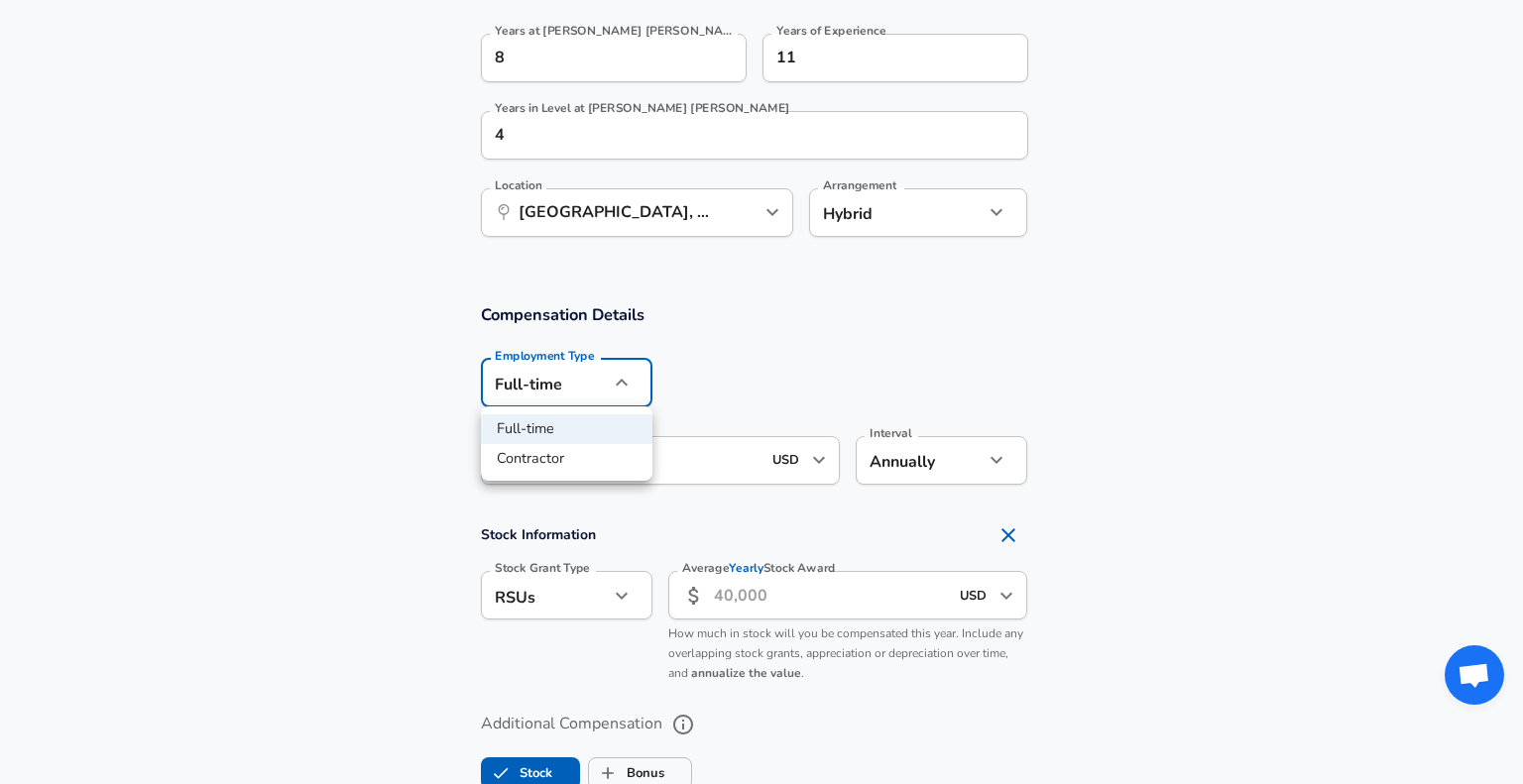 click on "Restart Add Your Salary Upload your offer letter   to verify your submission Enhance Privacy and Anonymity No Automatically hides specific fields until there are enough submissions to safely display the full details.   More Details Based on your submission and the data points that we have already collected, we will automatically hide and anonymize specific fields if there aren't enough data points to remain sufficiently anonymous. Company & Title Information   Enter the company you received your offer from Company [PERSON_NAME] [PERSON_NAME] Company   Select the title that closest resembles your official title. This should be similar to the title that was present on your offer letter. Title Software Engineer Title   Select a job family that best fits your role. If you can't find one, select 'Other' to enter a custom job family Job Family Software Engineer Job Family   Select a Specialization that best fits your role. If you can't find one, select 'Other' to enter a custom specialization Select Specialization   Level Level" at bounding box center [762, -638] 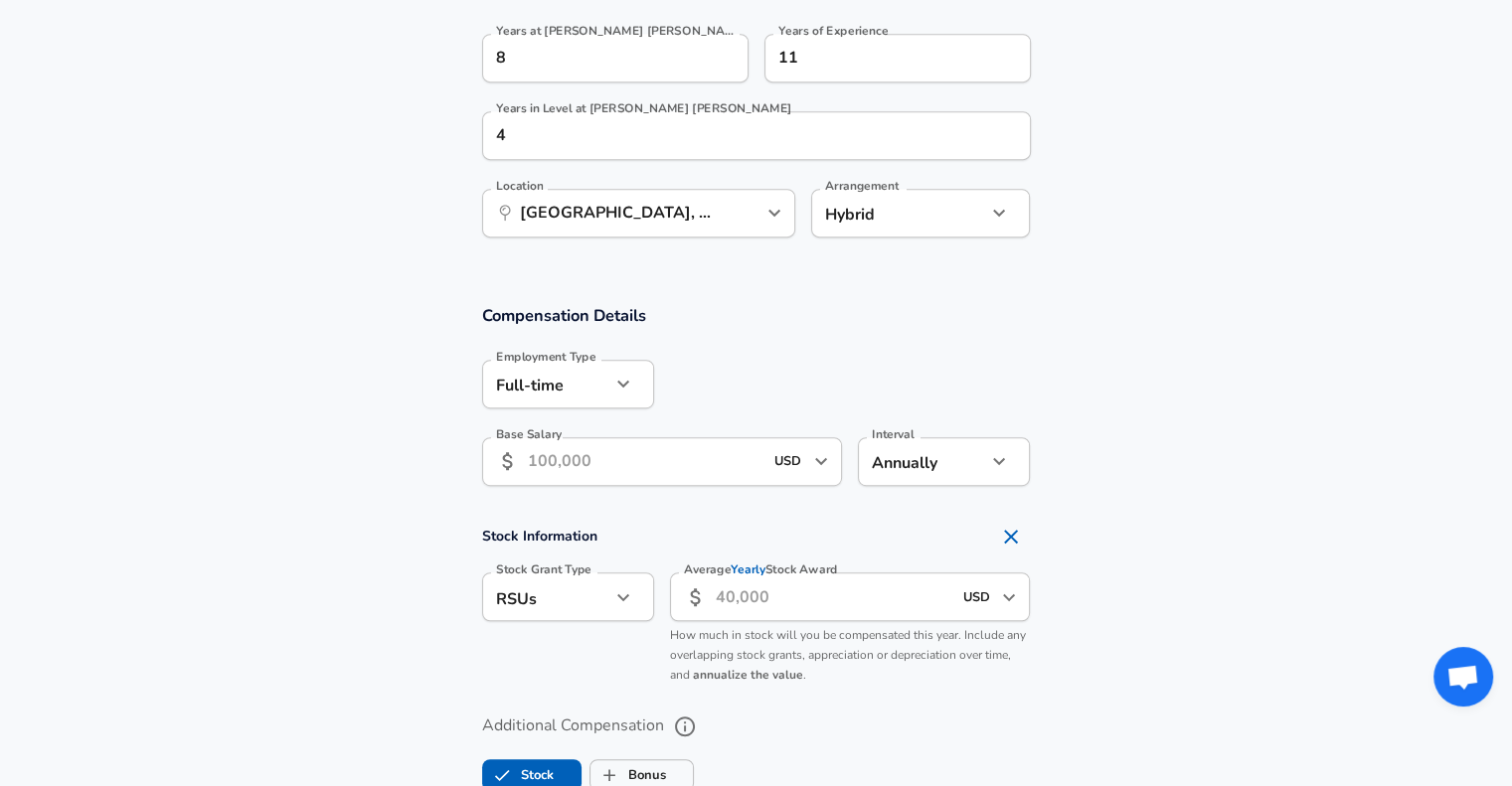 click on "Base Salary" at bounding box center [645, 461] 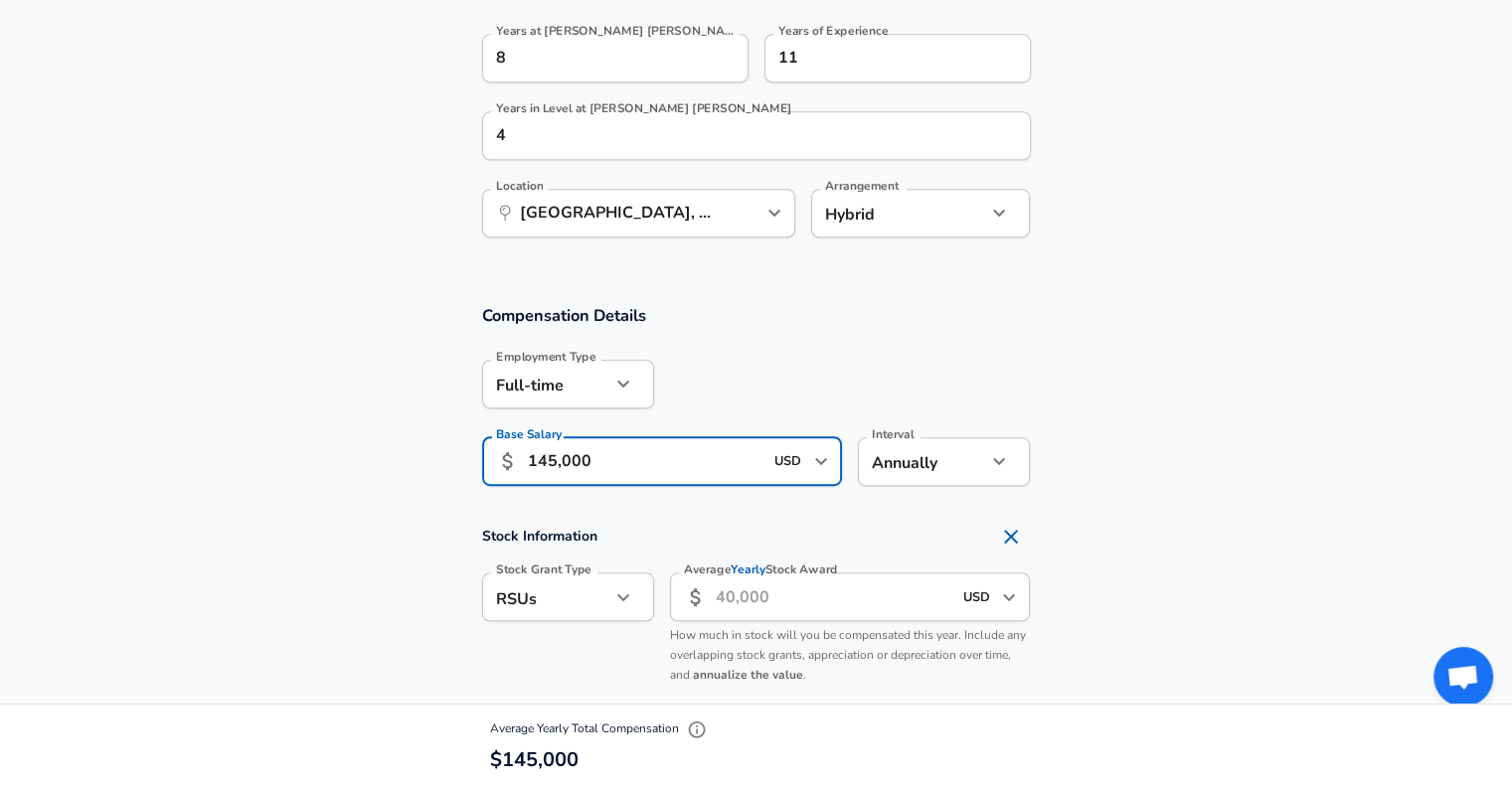type on "145,000" 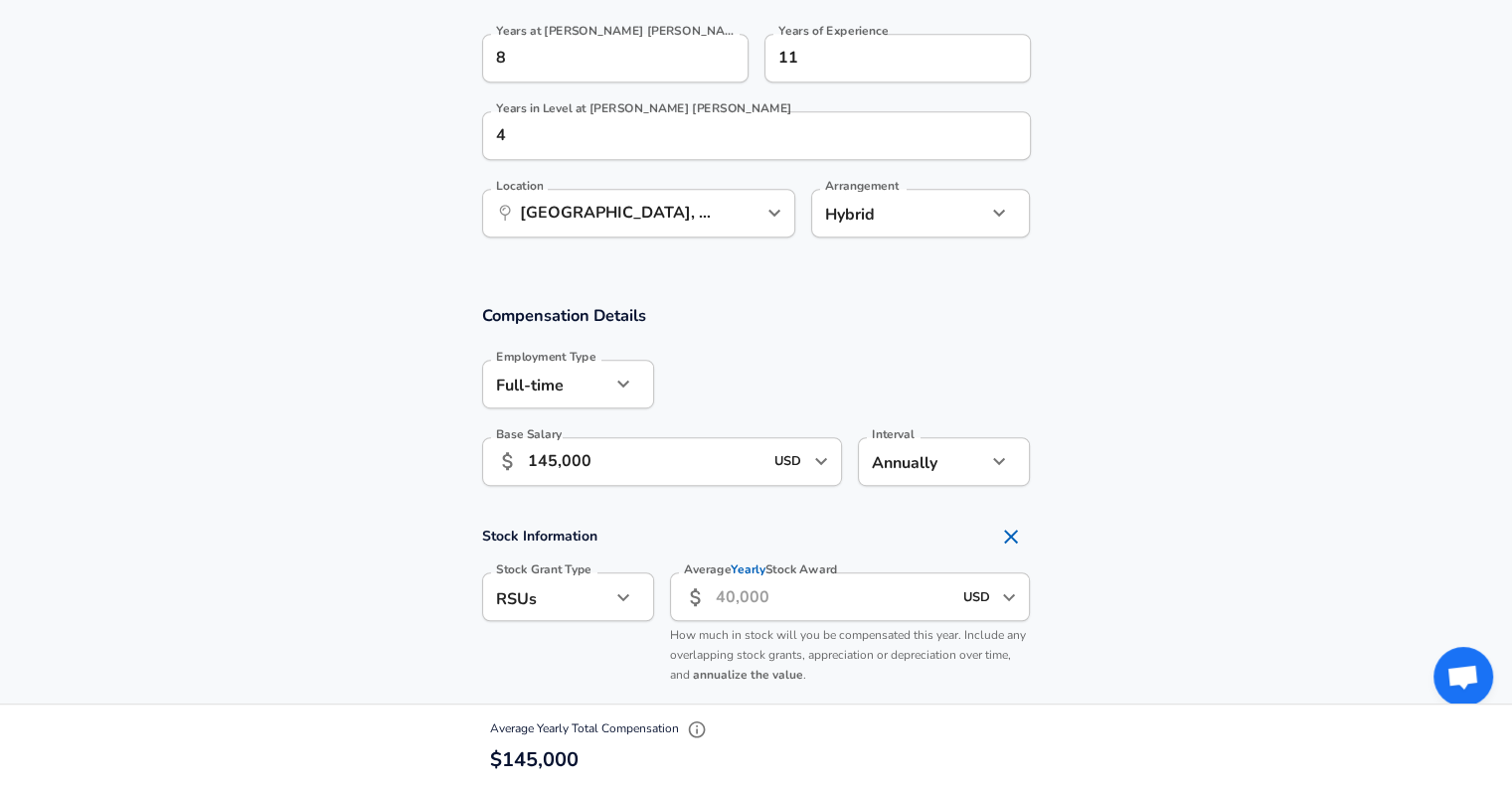 click on "Stock Information  Stock Grant Type RSUs stock Stock Grant Type Average  Yearly  Stock Award ​ USD ​ Average  Yearly  Stock Award   How much in stock will you be compensated this year. Include any overlapping stock grants, appreciation or depreciation over time, and   annualize the value ." at bounding box center [756, 605] 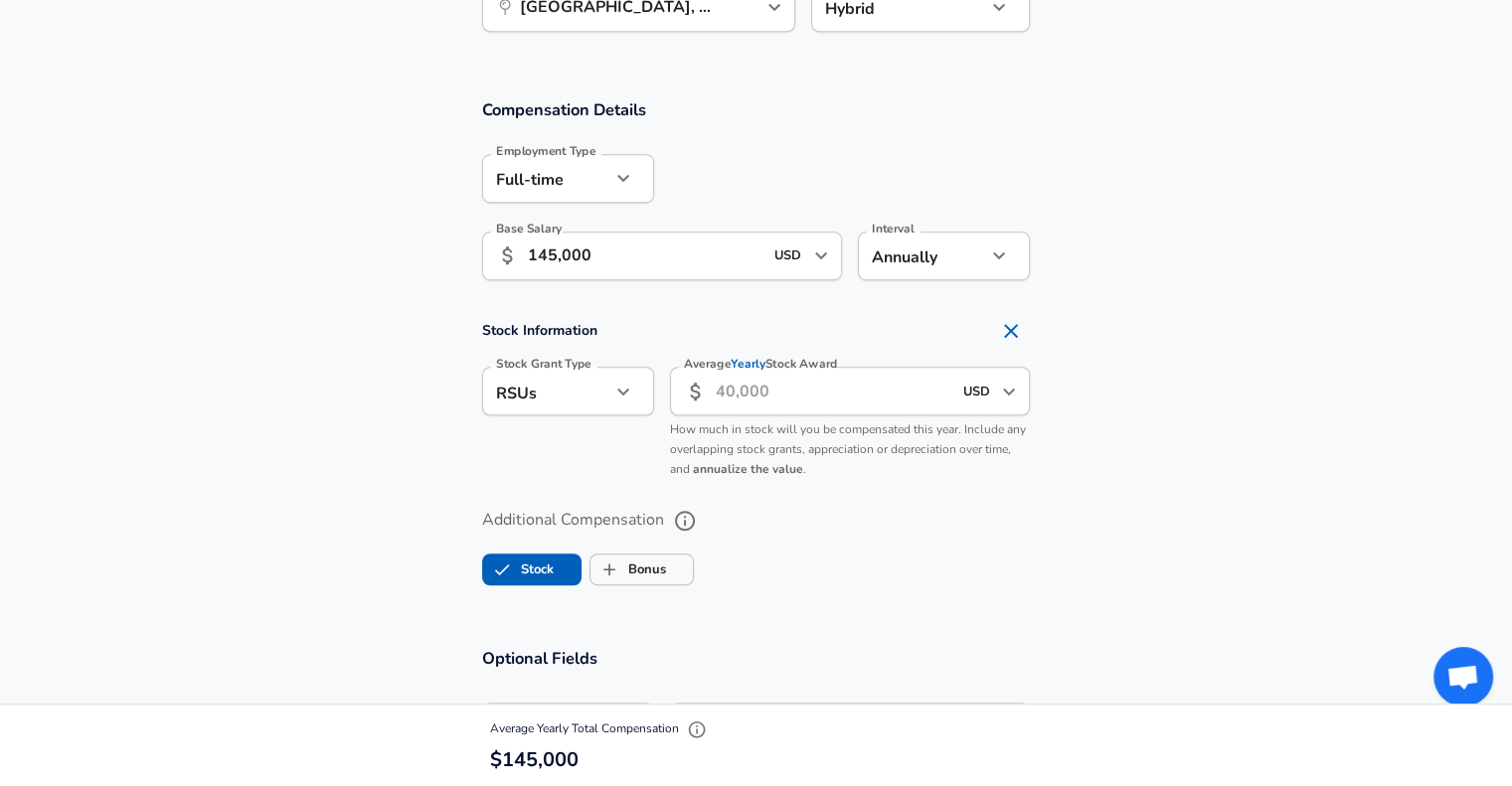 scroll, scrollTop: 1244, scrollLeft: 0, axis: vertical 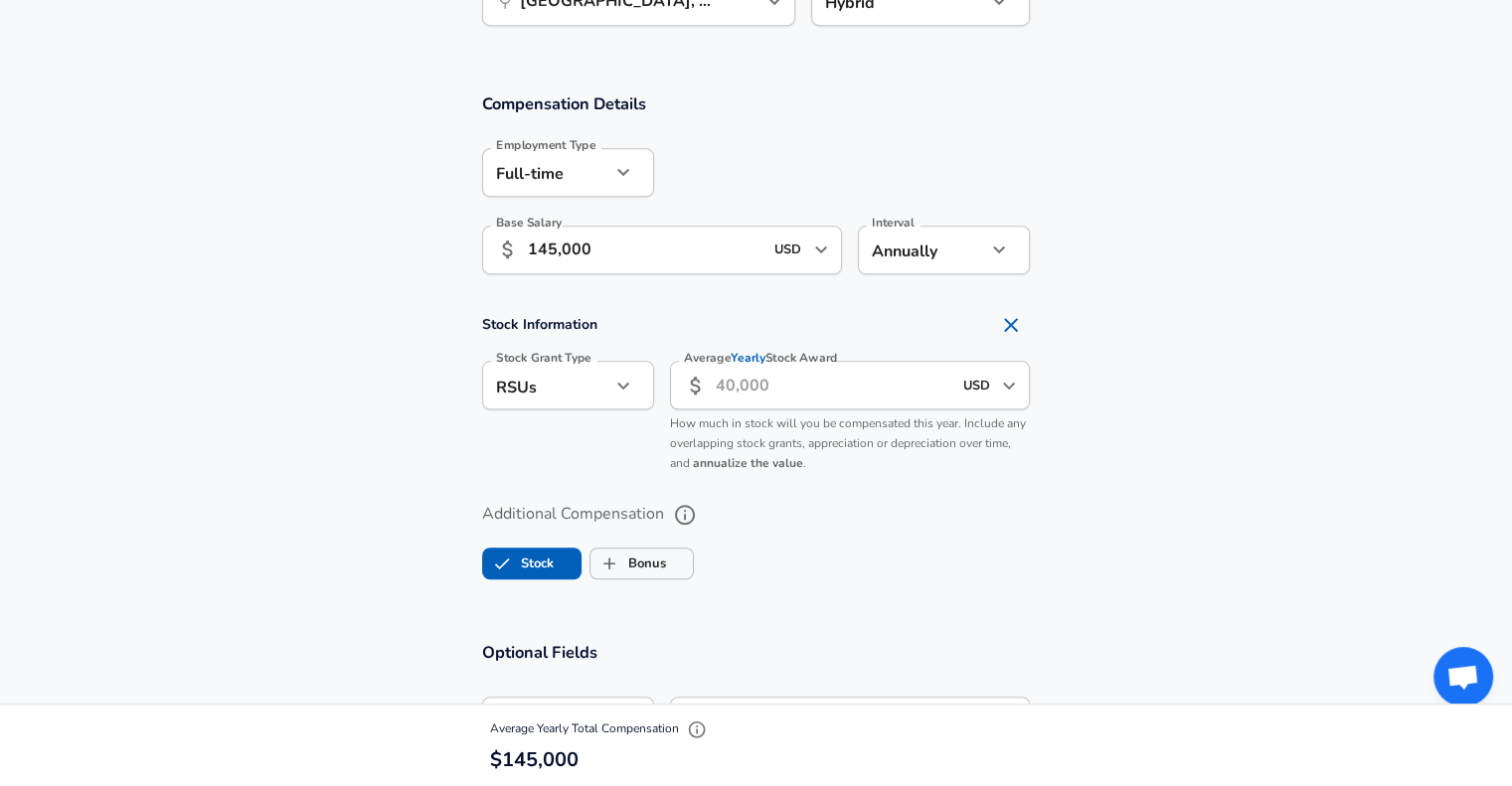 click on "Stock" at bounding box center [502, 563] 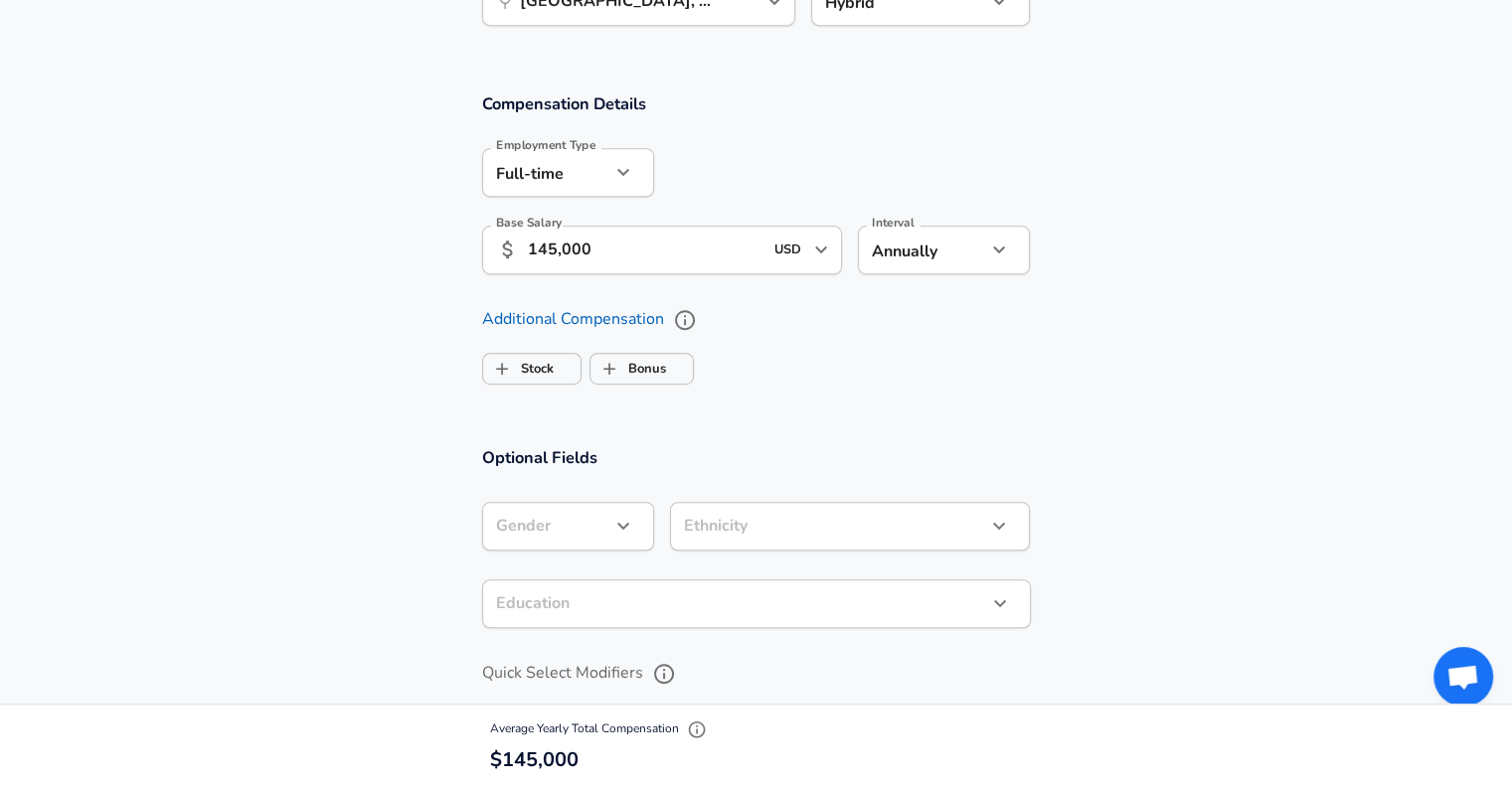 checkbox on "false" 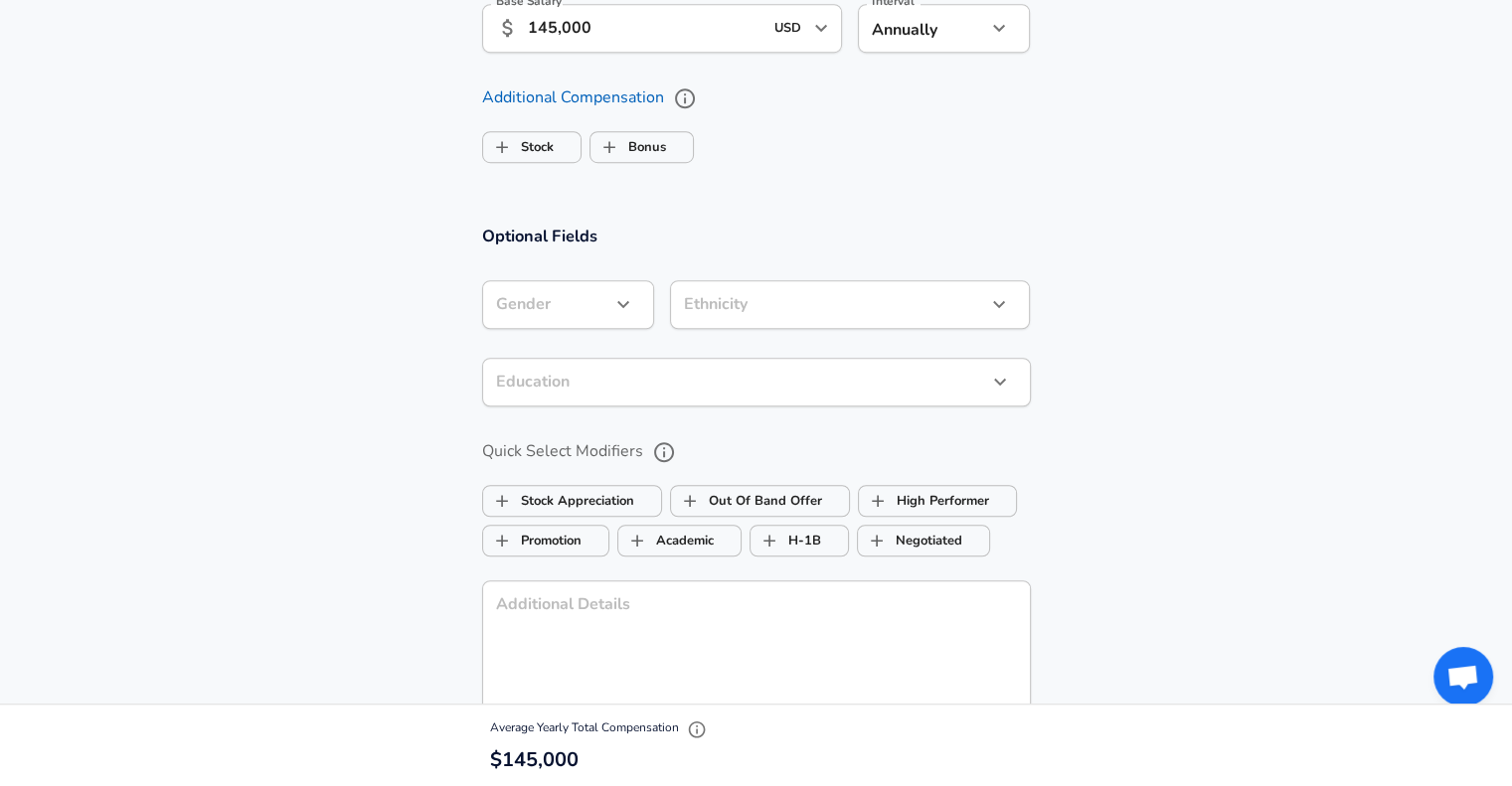 scroll, scrollTop: 1475, scrollLeft: 0, axis: vertical 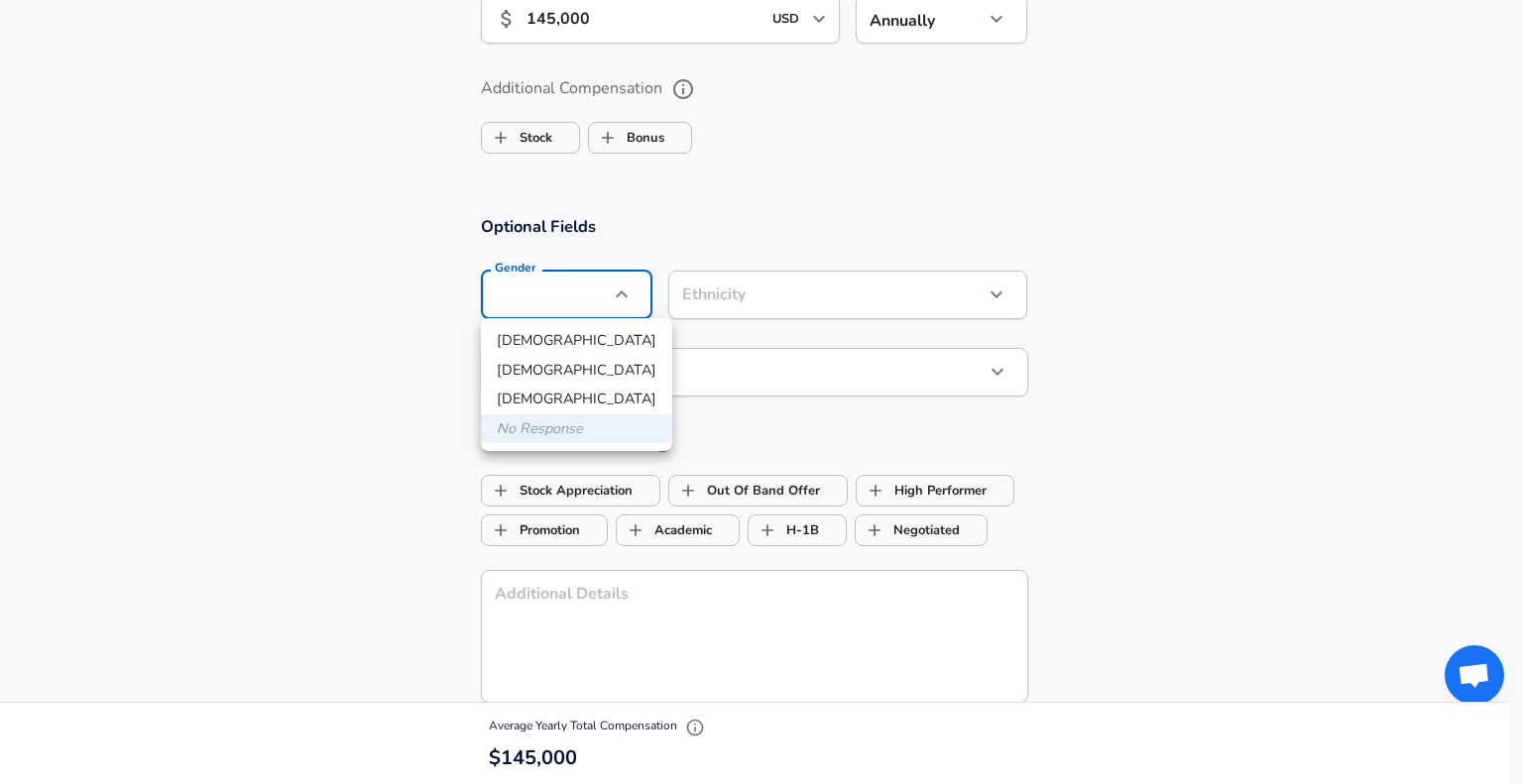click on "Restart Add Your Salary Upload your offer letter   to verify your submission Enhance Privacy and Anonymity No Automatically hides specific fields until there are enough submissions to safely display the full details.   More Details Based on your submission and the data points that we have already collected, we will automatically hide and anonymize specific fields if there aren't enough data points to remain sufficiently anonymous. Company & Title Information   Enter the company you received your offer from Company [PERSON_NAME] [PERSON_NAME] Company   Select the title that closest resembles your official title. This should be similar to the title that was present on your offer letter. Title Software Engineer Title   Select a job family that best fits your role. If you can't find one, select 'Other' to enter a custom job family Job Family Software Engineer Job Family   Select a Specialization that best fits your role. If you can't find one, select 'Other' to enter a custom specialization Select Specialization   Level Level" at bounding box center (762, -1079) 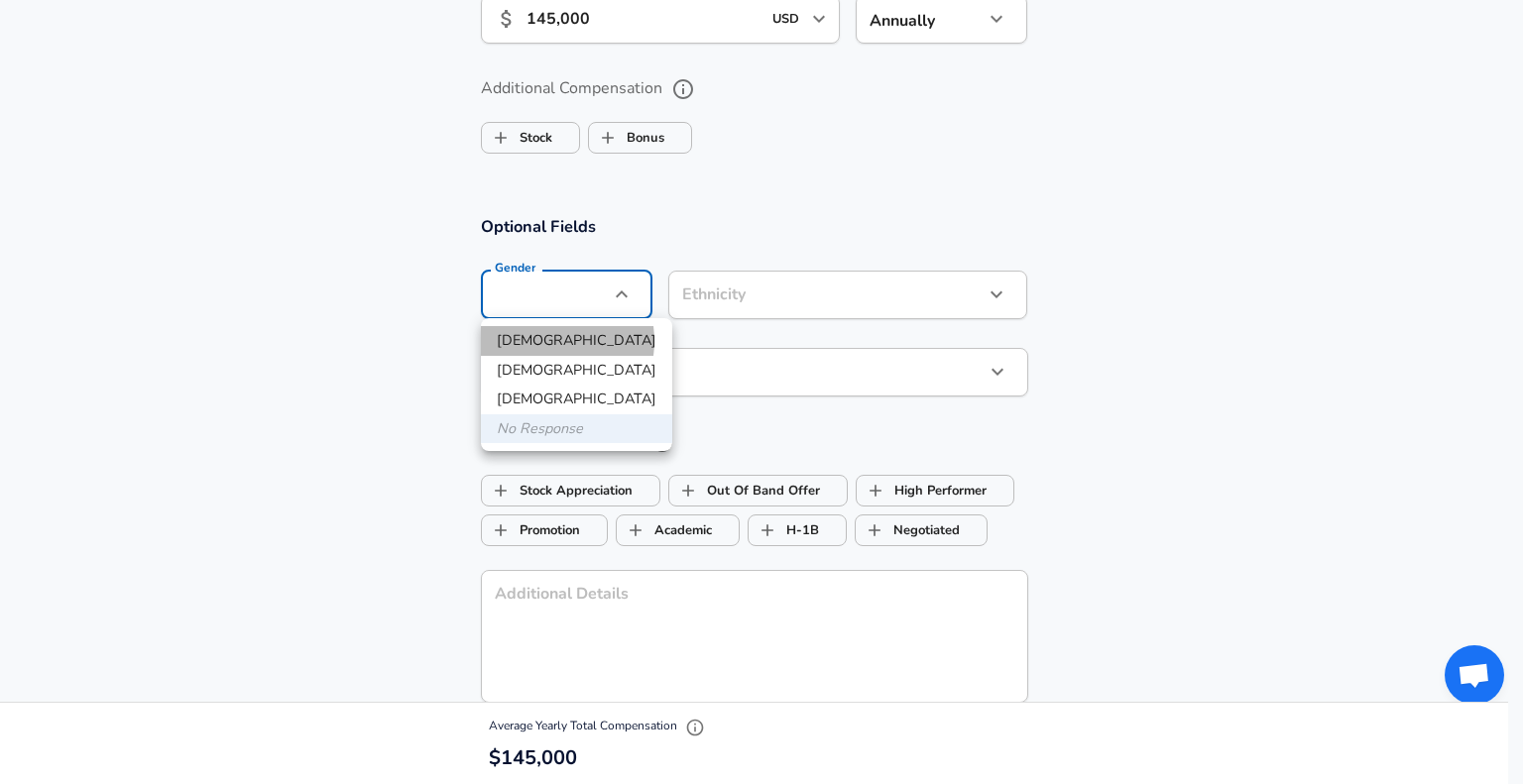 click on "[DEMOGRAPHIC_DATA]" at bounding box center [576, 341] 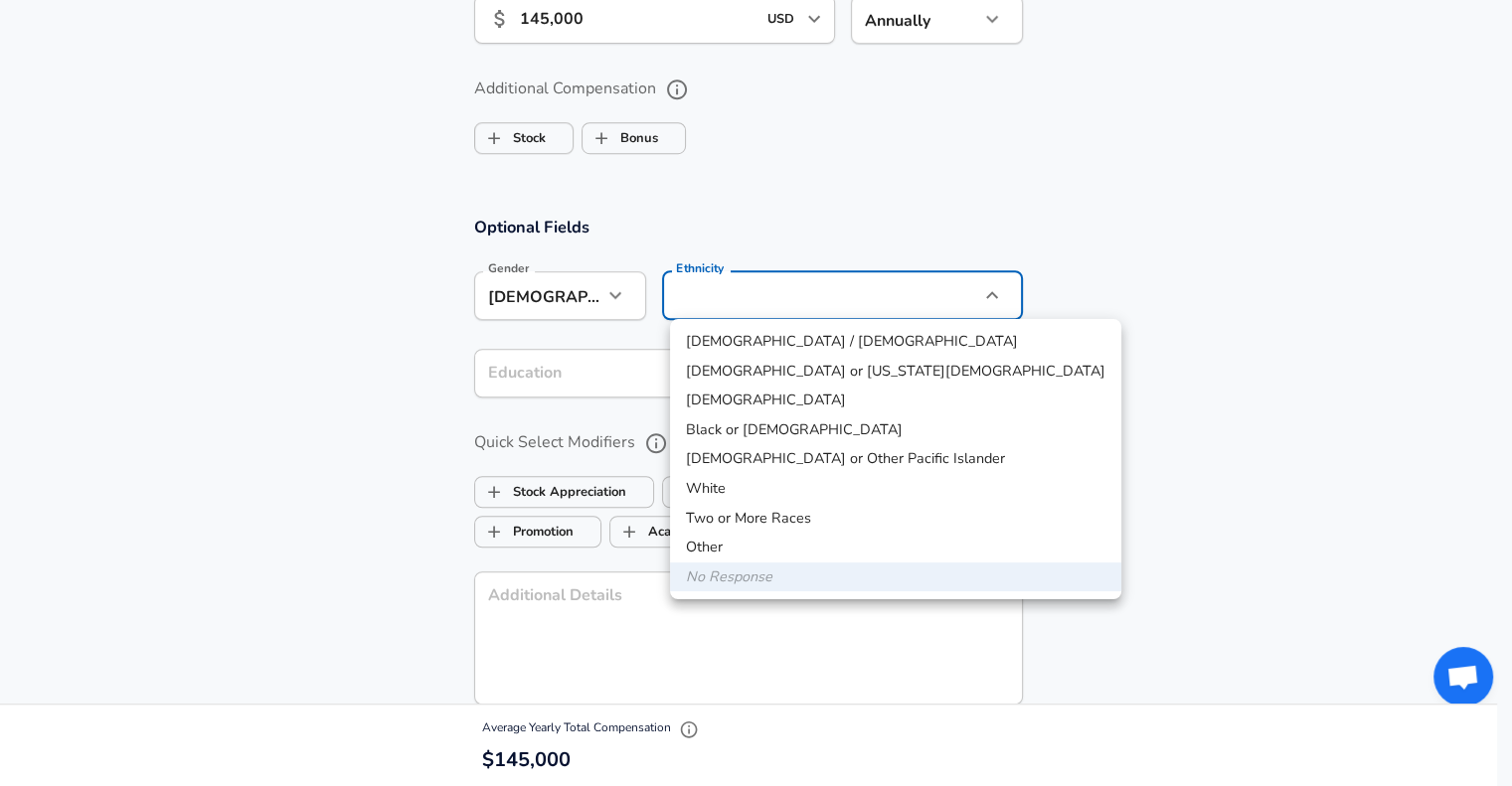 click on "Restart Add Your Salary Upload your offer letter   to verify your submission Enhance Privacy and Anonymity No Automatically hides specific fields until there are enough submissions to safely display the full details.   More Details Based on your submission and the data points that we have already collected, we will automatically hide and anonymize specific fields if there aren't enough data points to remain sufficiently anonymous. Company & Title Information   Enter the company you received your offer from Company [PERSON_NAME] [PERSON_NAME] Company   Select the title that closest resembles your official title. This should be similar to the title that was present on your offer letter. Title Software Engineer Title   Select a job family that best fits your role. If you can't find one, select 'Other' to enter a custom job family Job Family Software Engineer Job Family   Select a Specialization that best fits your role. If you can't find one, select 'Other' to enter a custom specialization Select Specialization   Level Level" at bounding box center [756, -1082] 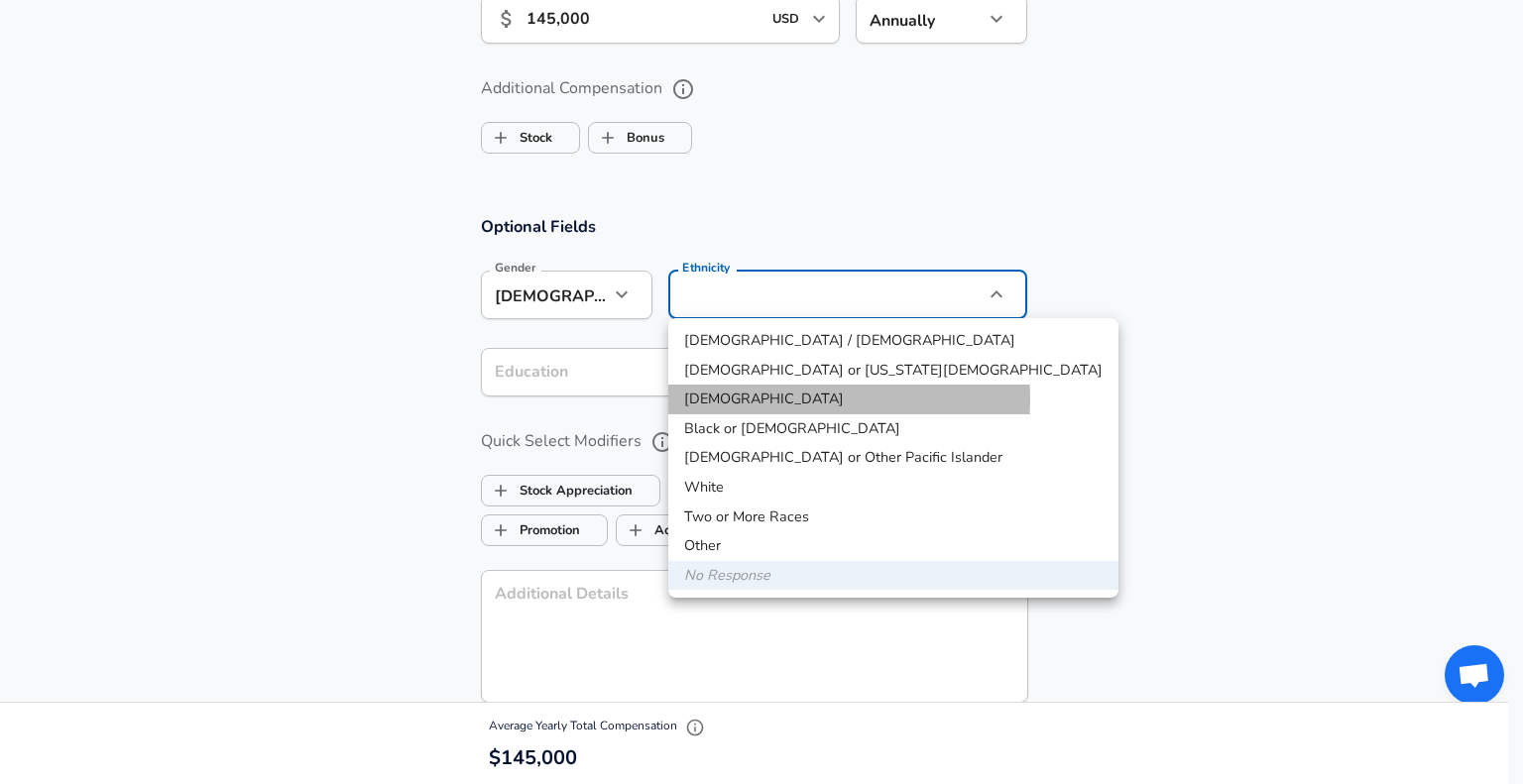 click on "[DEMOGRAPHIC_DATA]" at bounding box center [893, 399] 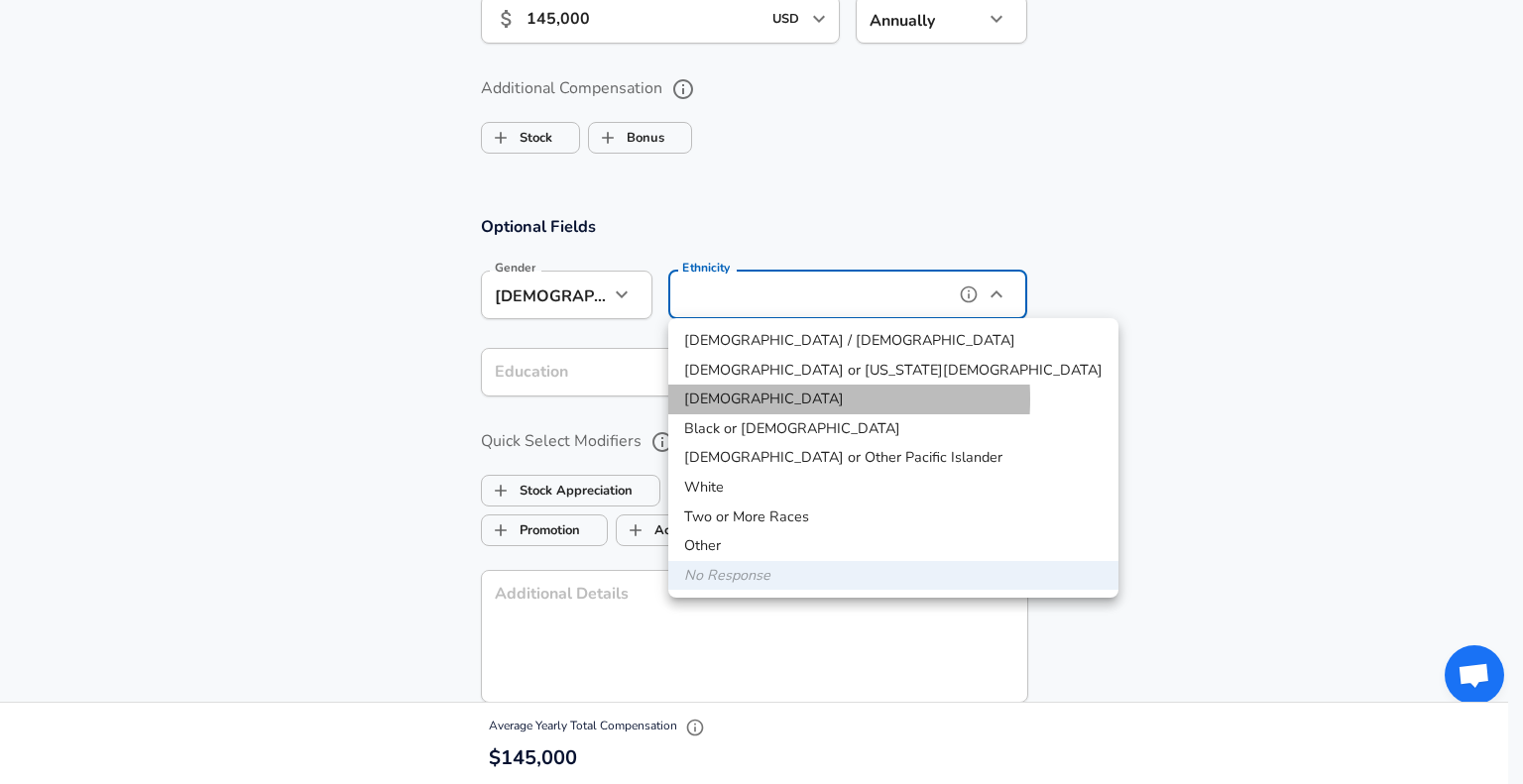 type on "[DEMOGRAPHIC_DATA]" 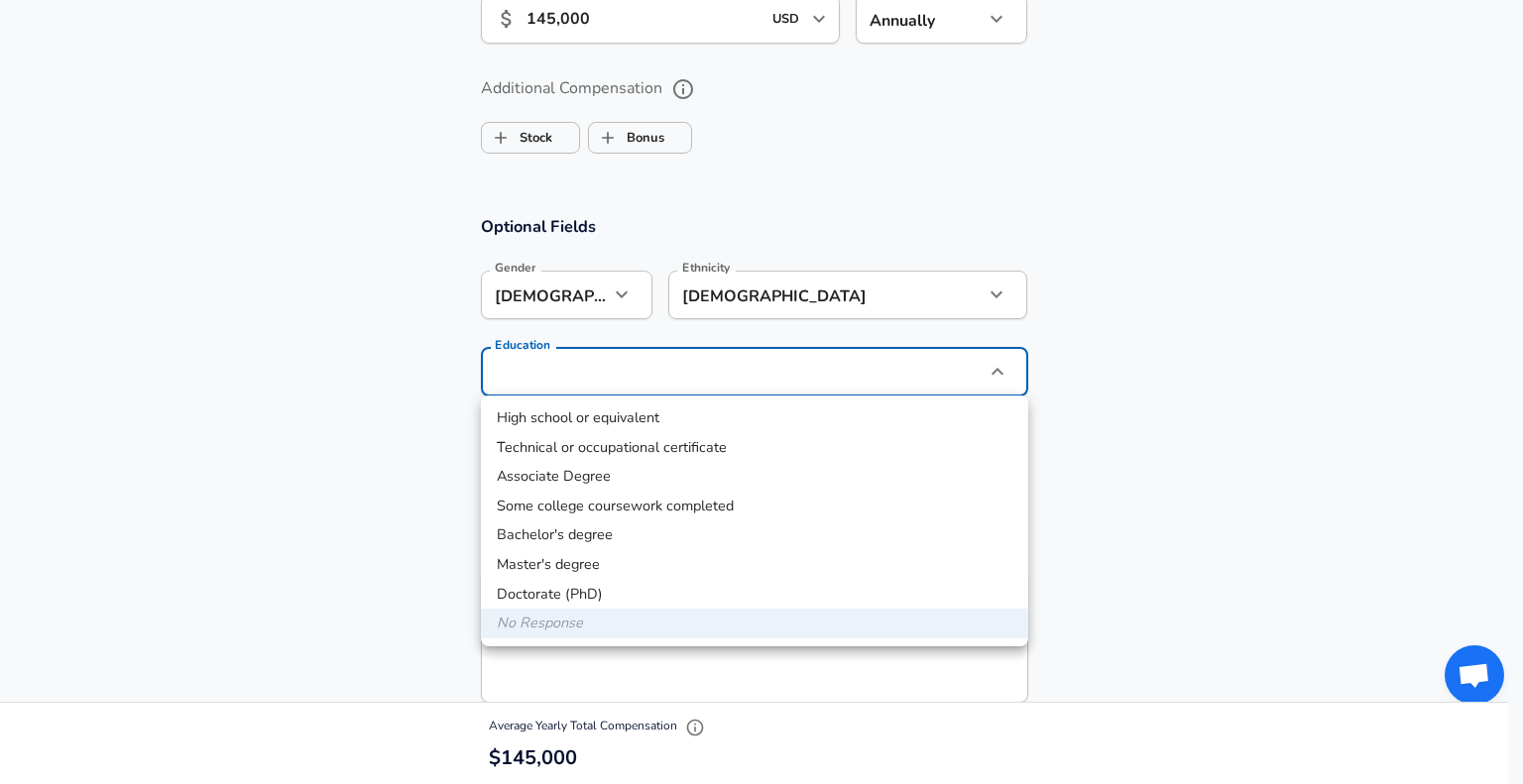 click on "Restart Add Your Salary Upload your offer letter   to verify your submission Enhance Privacy and Anonymity No Automatically hides specific fields until there are enough submissions to safely display the full details.   More Details Based on your submission and the data points that we have already collected, we will automatically hide and anonymize specific fields if there aren't enough data points to remain sufficiently anonymous. Company & Title Information   Enter the company you received your offer from Company [PERSON_NAME] [PERSON_NAME] Company   Select the title that closest resembles your official title. This should be similar to the title that was present on your offer letter. Title Software Engineer Title   Select a job family that best fits your role. If you can't find one, select 'Other' to enter a custom job family Job Family Software Engineer Job Family   Select a Specialization that best fits your role. If you can't find one, select 'Other' to enter a custom specialization Select Specialization   Level Level" at bounding box center [762, -1079] 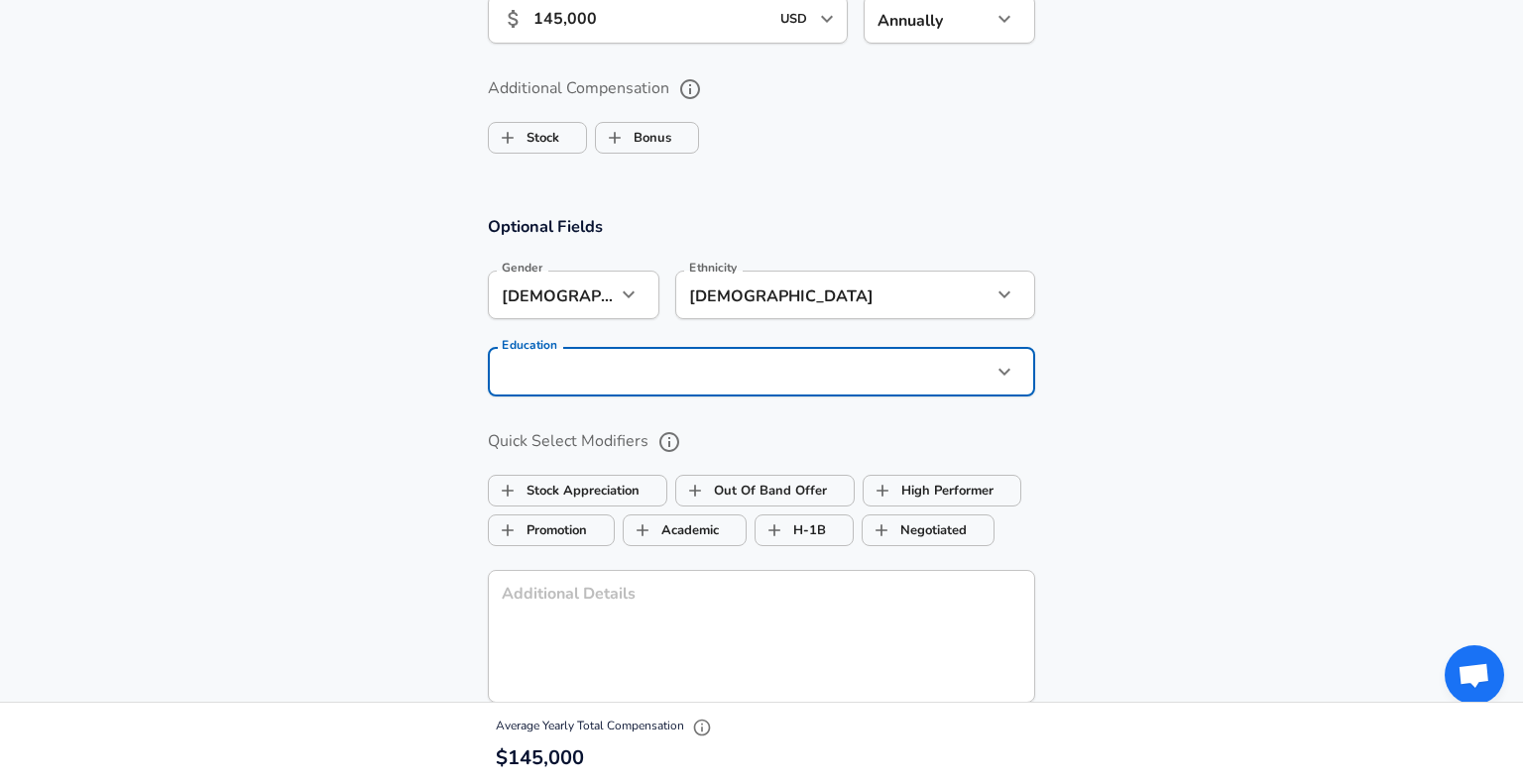 click on "Restart Add Your Salary Upload your offer letter   to verify your submission Enhance Privacy and Anonymity No Automatically hides specific fields until there are enough submissions to safely display the full details.   More Details Based on your submission and the data points that we have already collected, we will automatically hide and anonymize specific fields if there aren't enough data points to remain sufficiently anonymous. Company & Title Information   Enter the company you received your offer from Company [PERSON_NAME] [PERSON_NAME] Company   Select the title that closest resembles your official title. This should be similar to the title that was present on your offer letter. Title Software Engineer Title   Select a job family that best fits your role. If you can't find one, select 'Other' to enter a custom job family Job Family Software Engineer Job Family   Select a Specialization that best fits your role. If you can't find one, select 'Other' to enter a custom specialization Select Specialization   Level Level" at bounding box center (762, -1079) 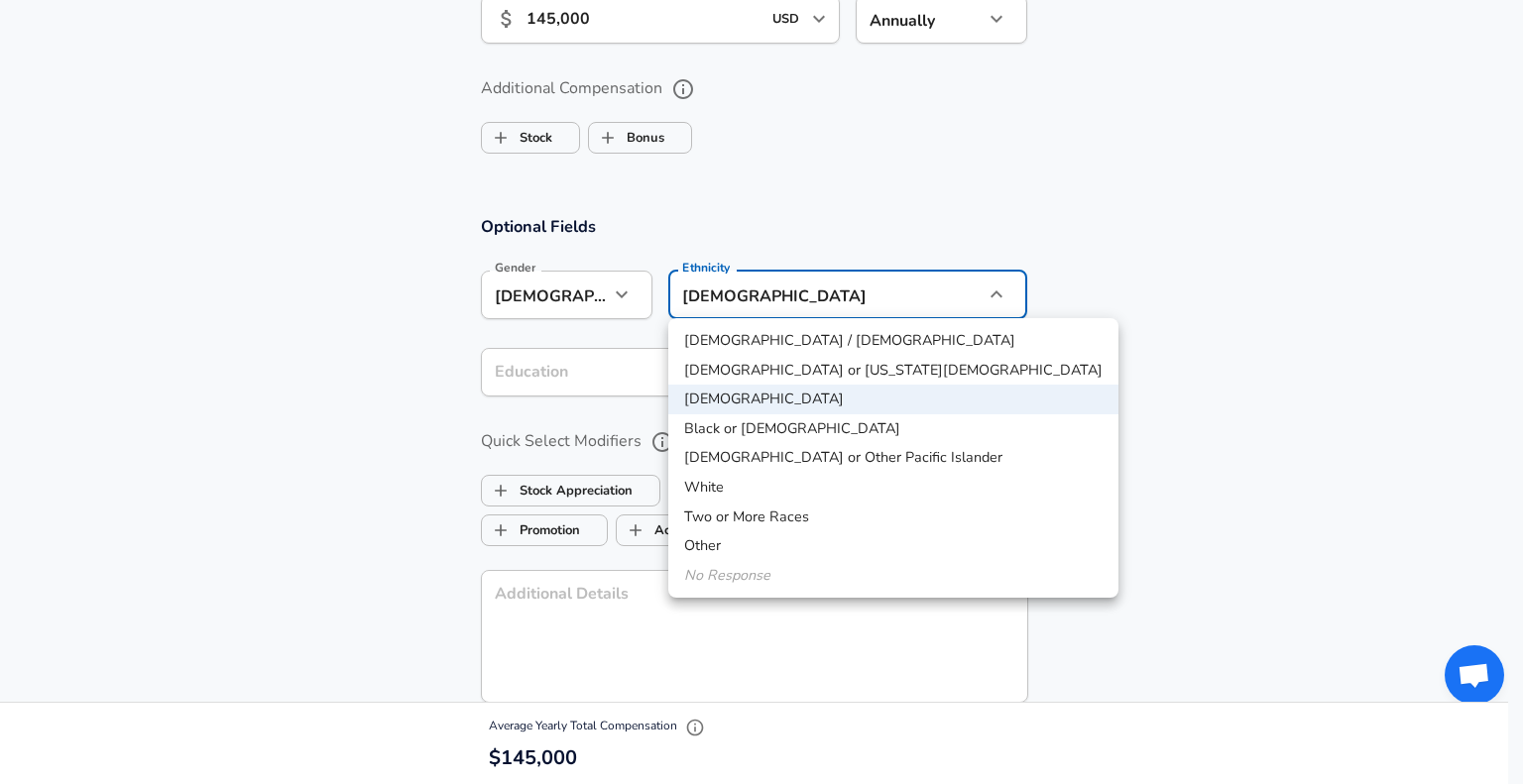 click at bounding box center (762, 392) 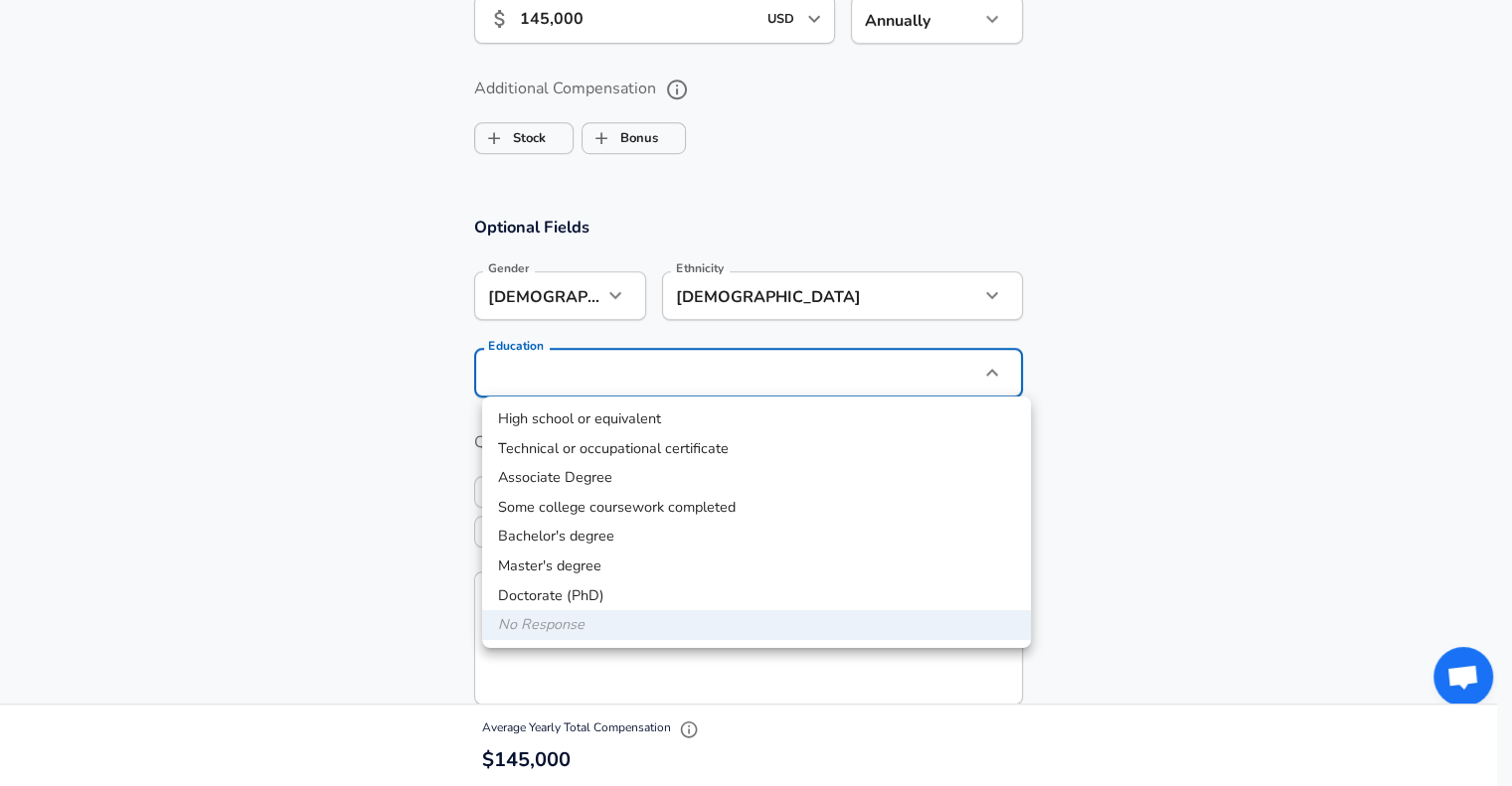 click on "Restart Add Your Salary Upload your offer letter   to verify your submission Enhance Privacy and Anonymity No Automatically hides specific fields until there are enough submissions to safely display the full details.   More Details Based on your submission and the data points that we have already collected, we will automatically hide and anonymize specific fields if there aren't enough data points to remain sufficiently anonymous. Company & Title Information   Enter the company you received your offer from Company [PERSON_NAME] [PERSON_NAME] Company   Select the title that closest resembles your official title. This should be similar to the title that was present on your offer letter. Title Software Engineer Title   Select a job family that best fits your role. If you can't find one, select 'Other' to enter a custom job family Job Family Software Engineer Job Family   Select a Specialization that best fits your role. If you can't find one, select 'Other' to enter a custom specialization Select Specialization   Level Level" at bounding box center [756, -1082] 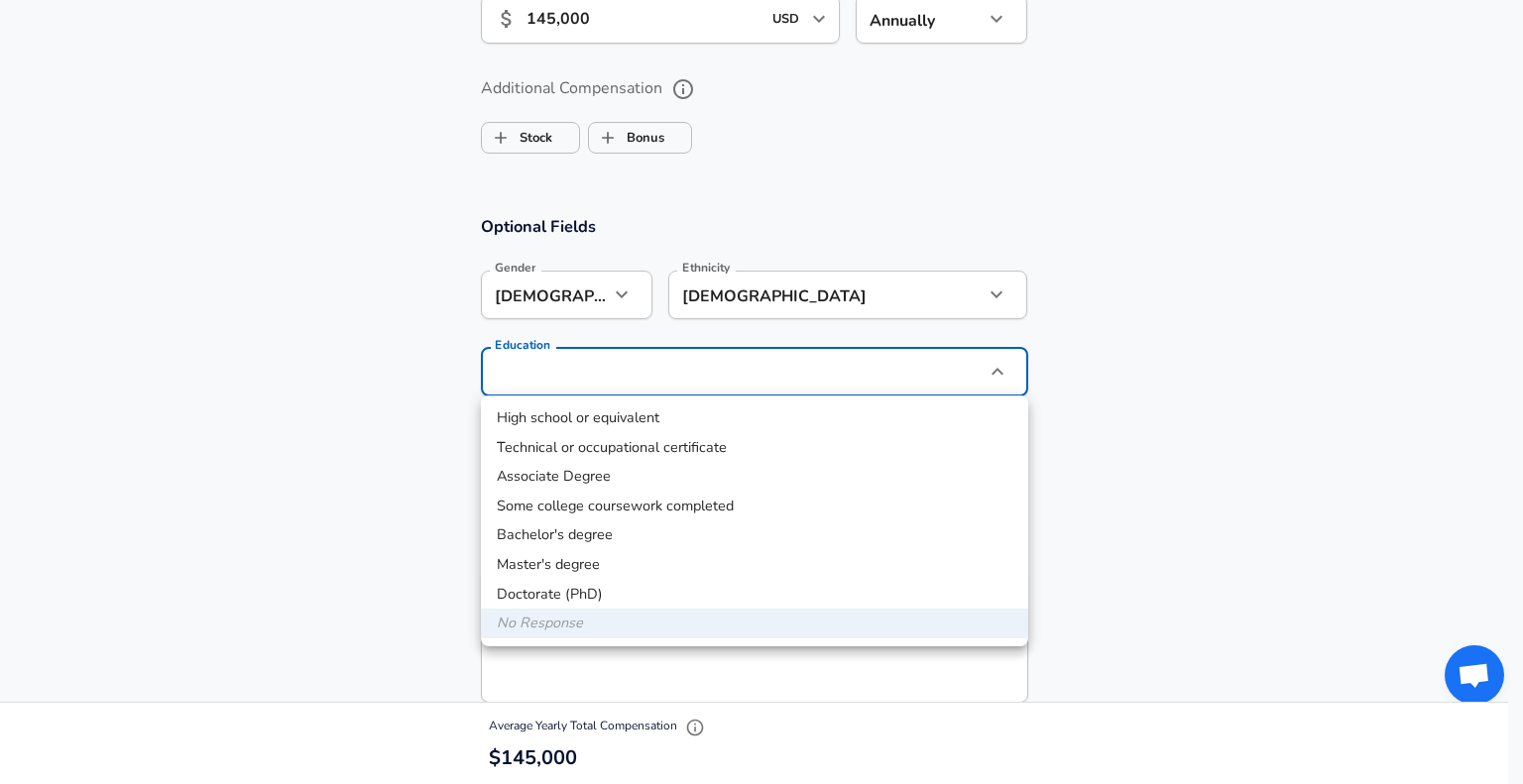 click on "Master's degree" at bounding box center (755, 565) 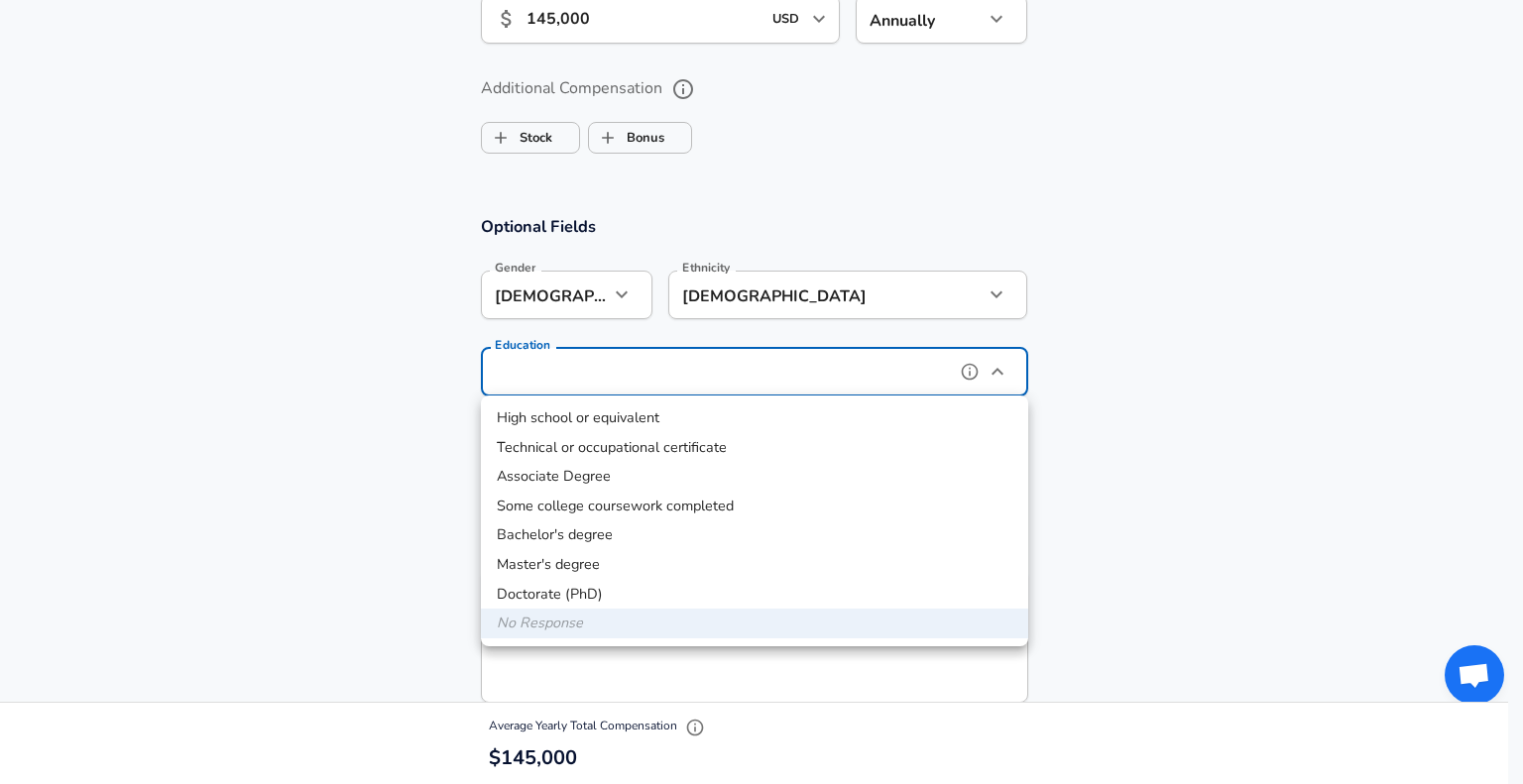 type on "Masters degree" 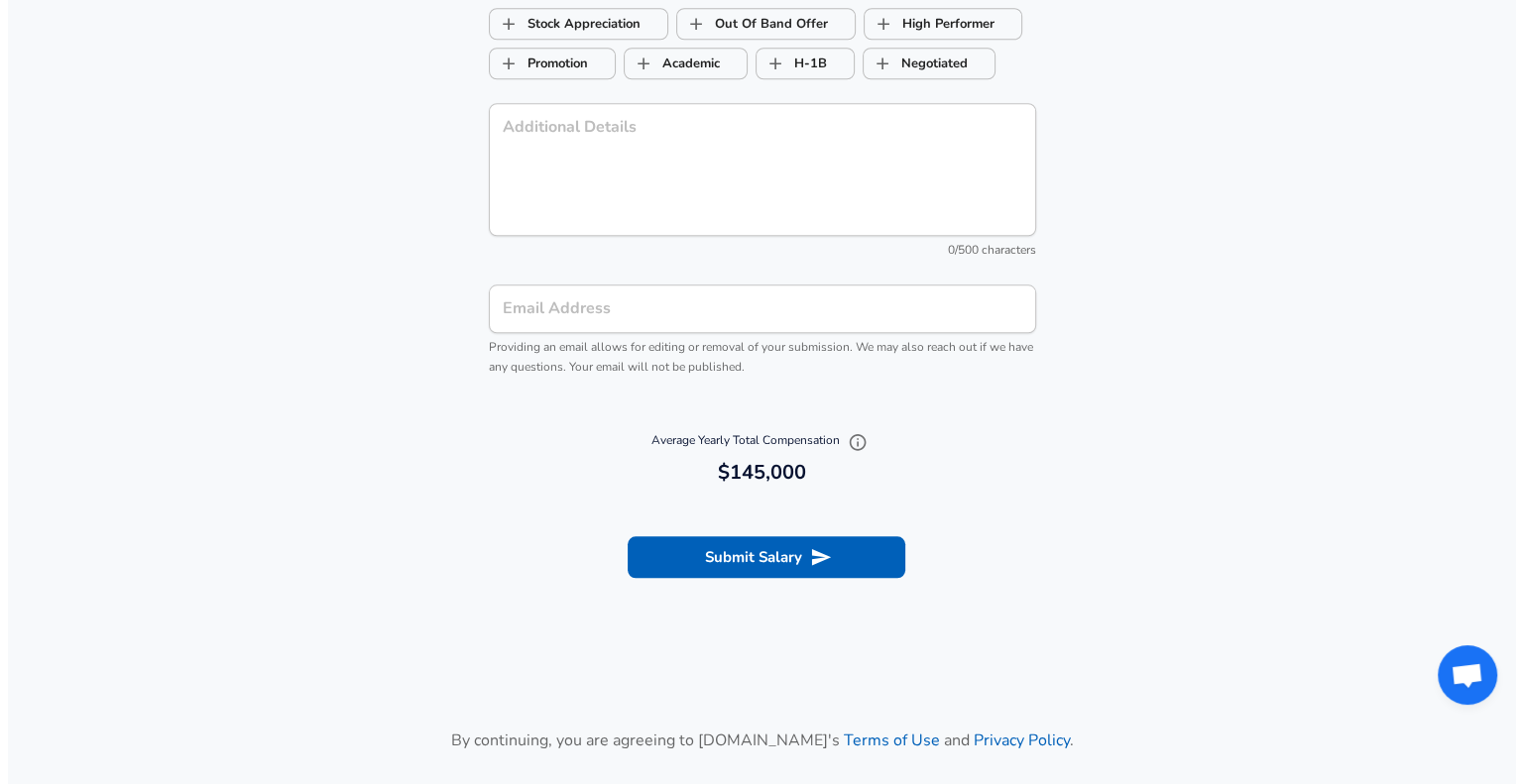 scroll, scrollTop: 1943, scrollLeft: 0, axis: vertical 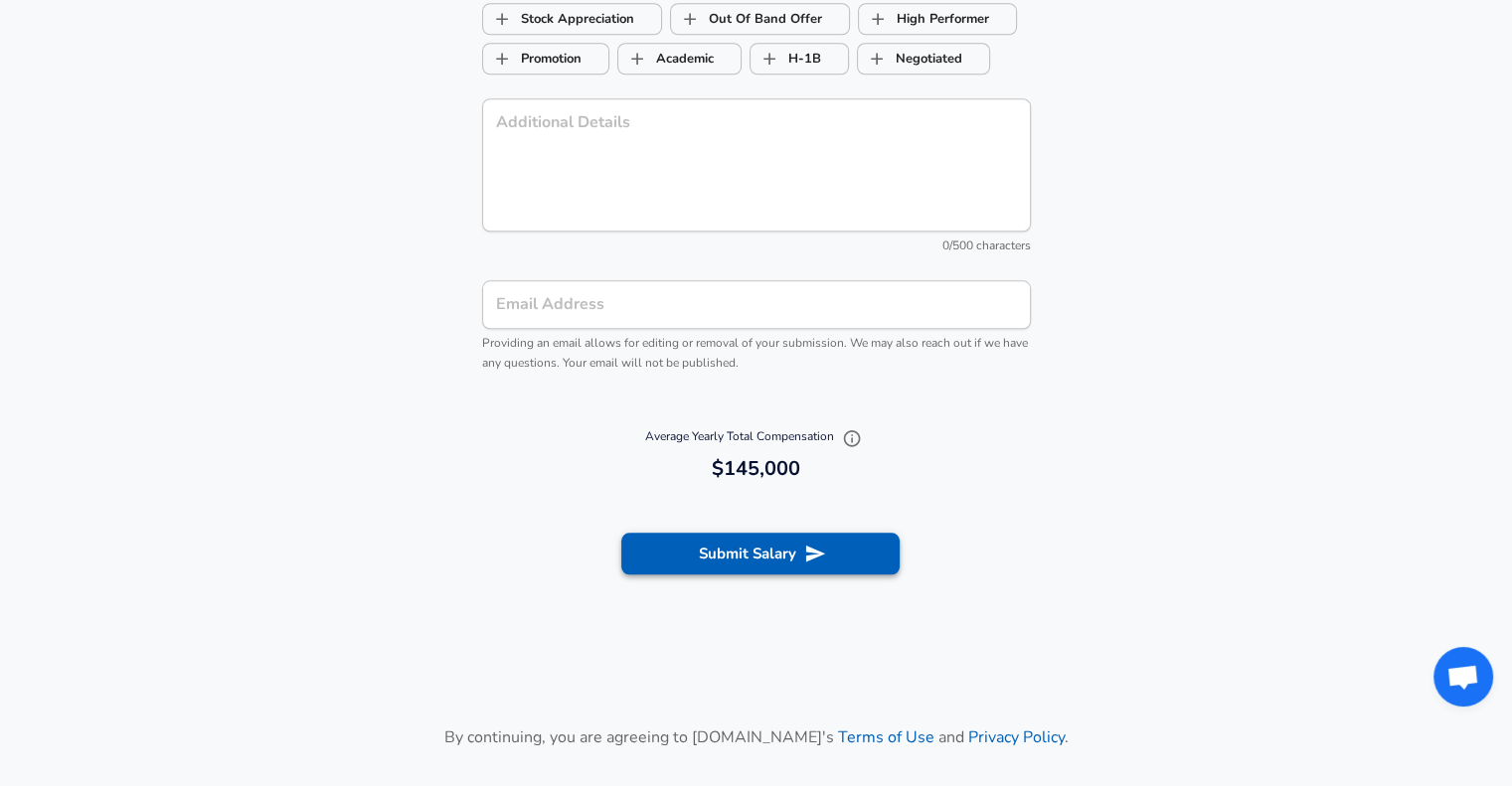 click on "Submit Salary" at bounding box center (760, 553) 